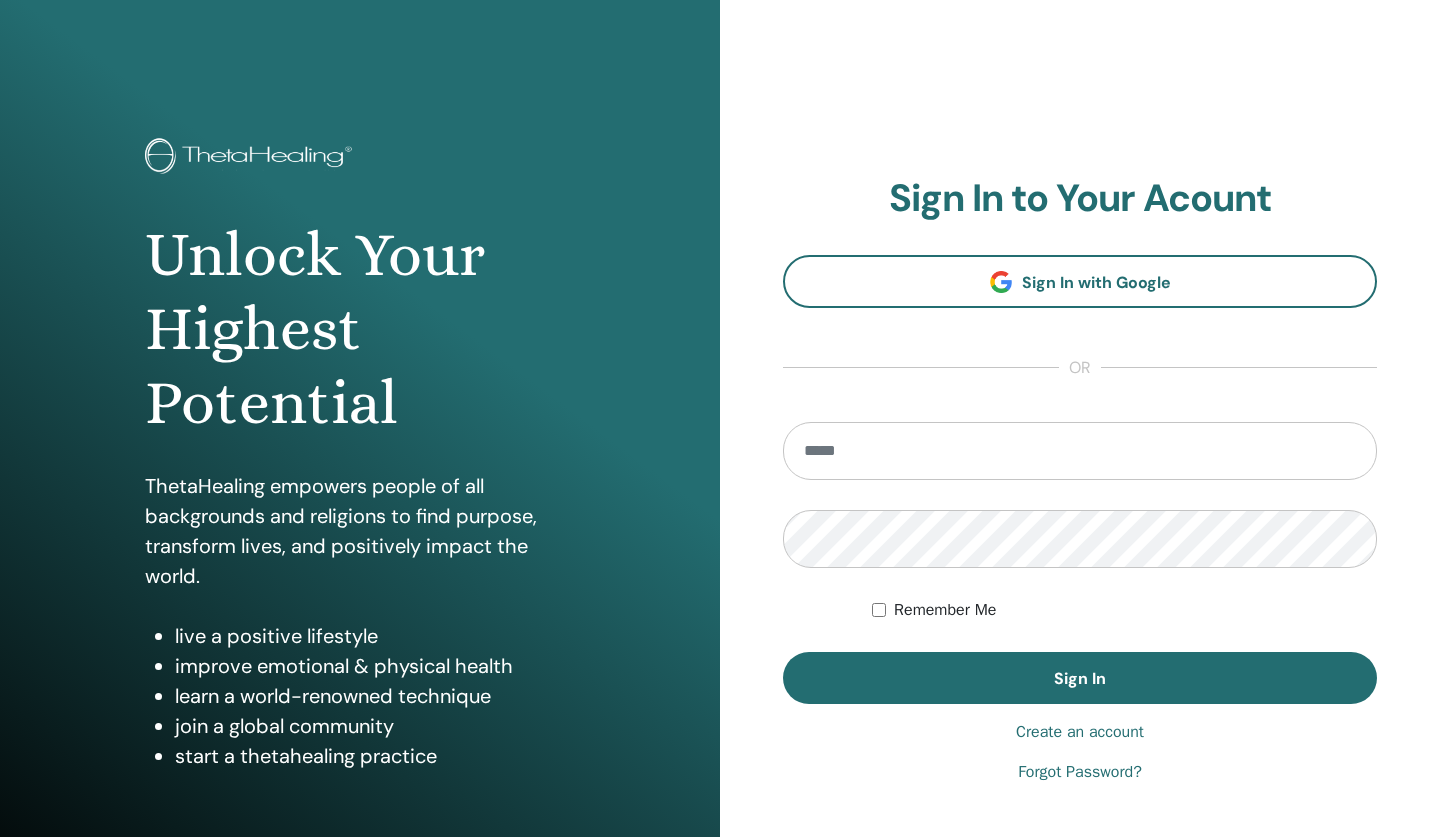 scroll, scrollTop: 0, scrollLeft: 0, axis: both 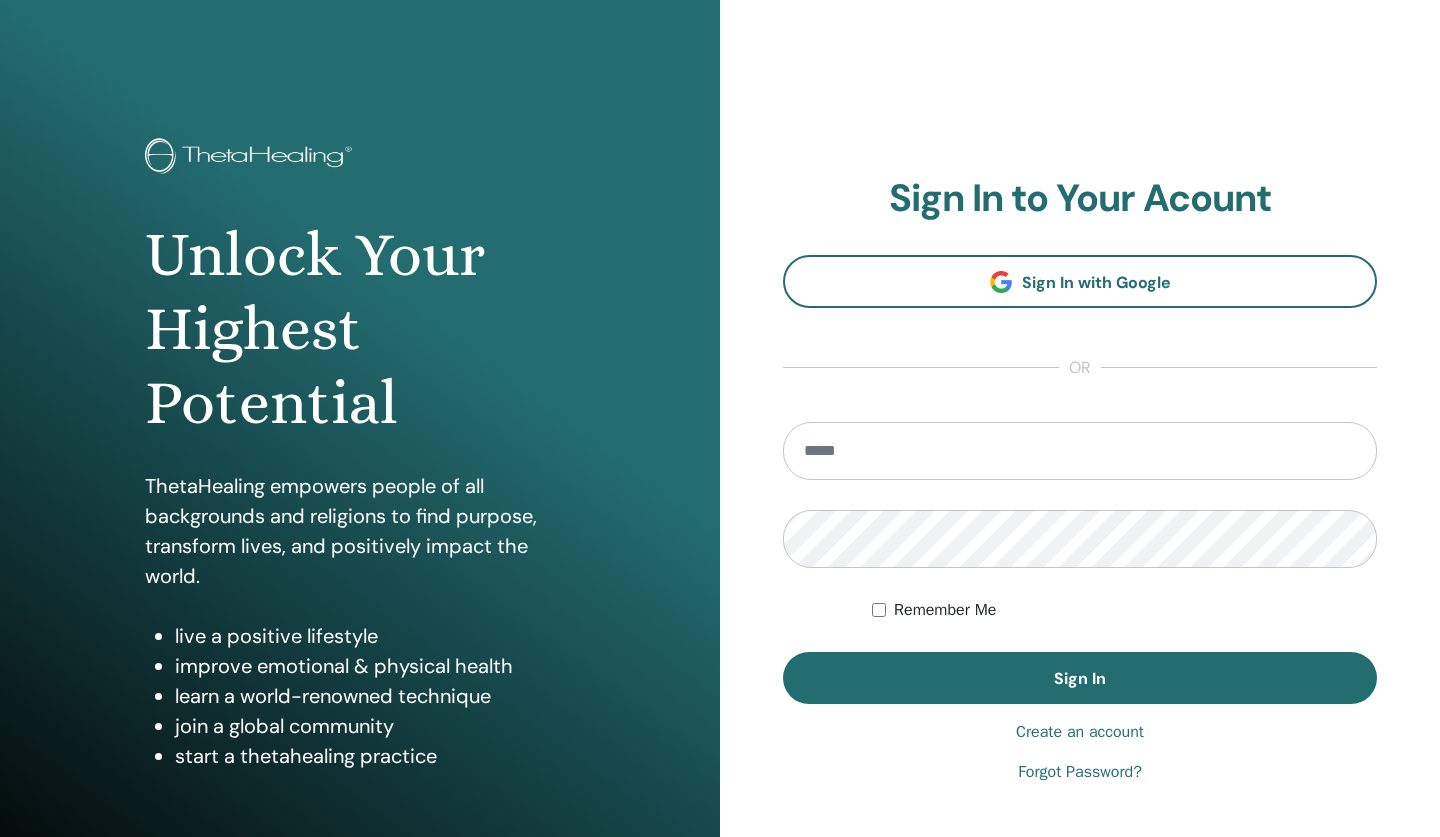 click on "Create an account" at bounding box center (1080, 732) 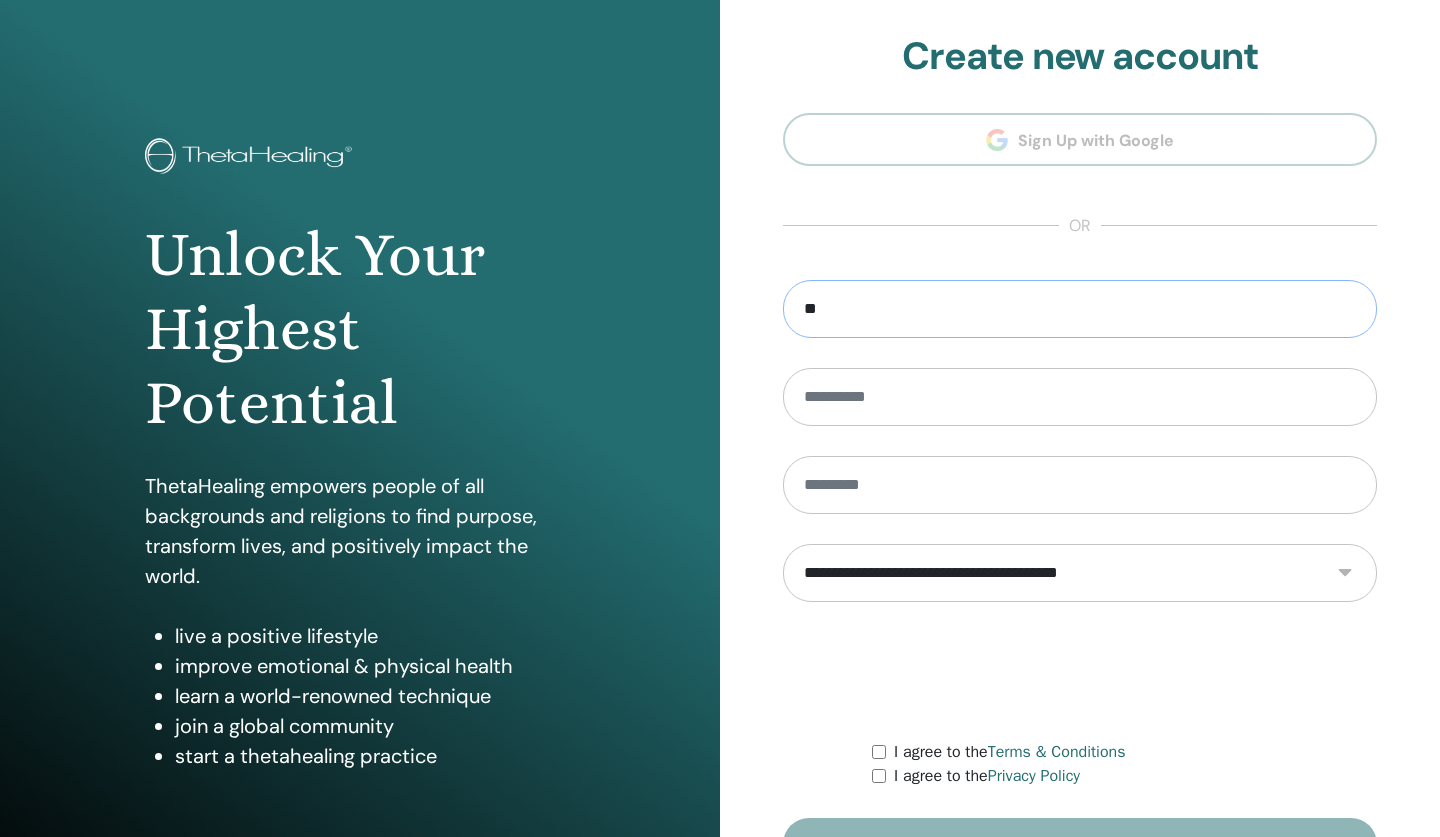type on "*" 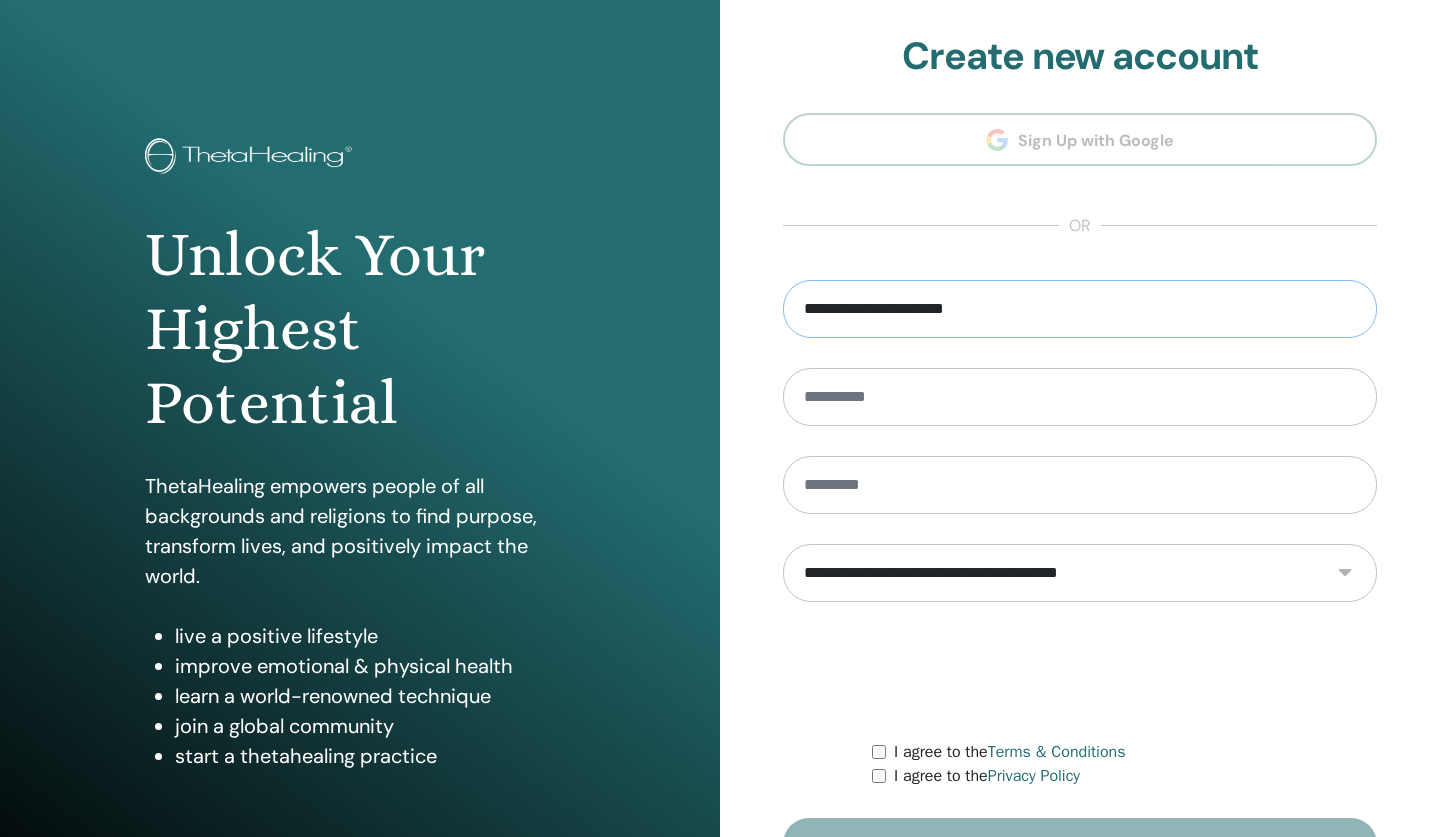 type on "**********" 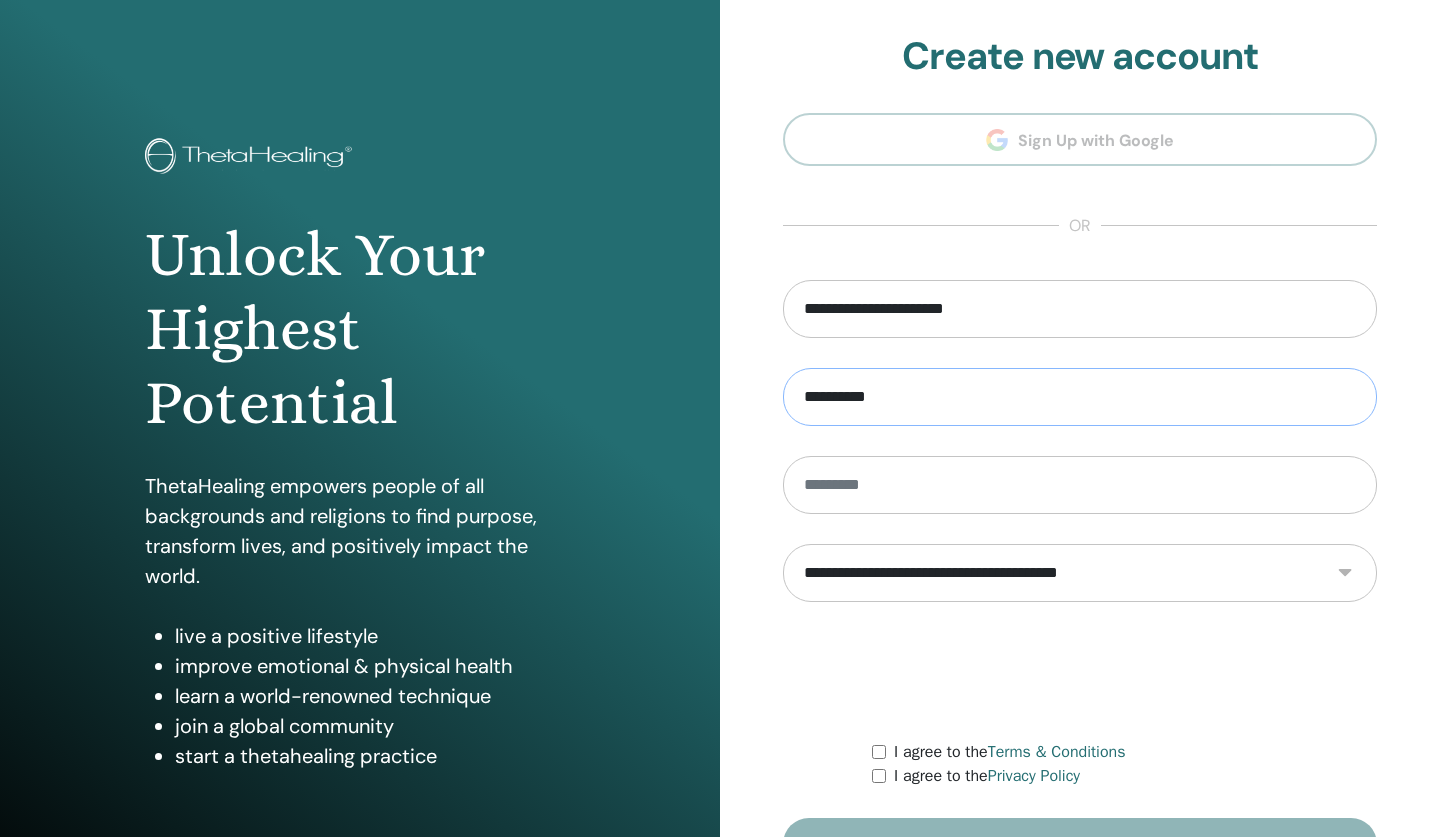 type on "**********" 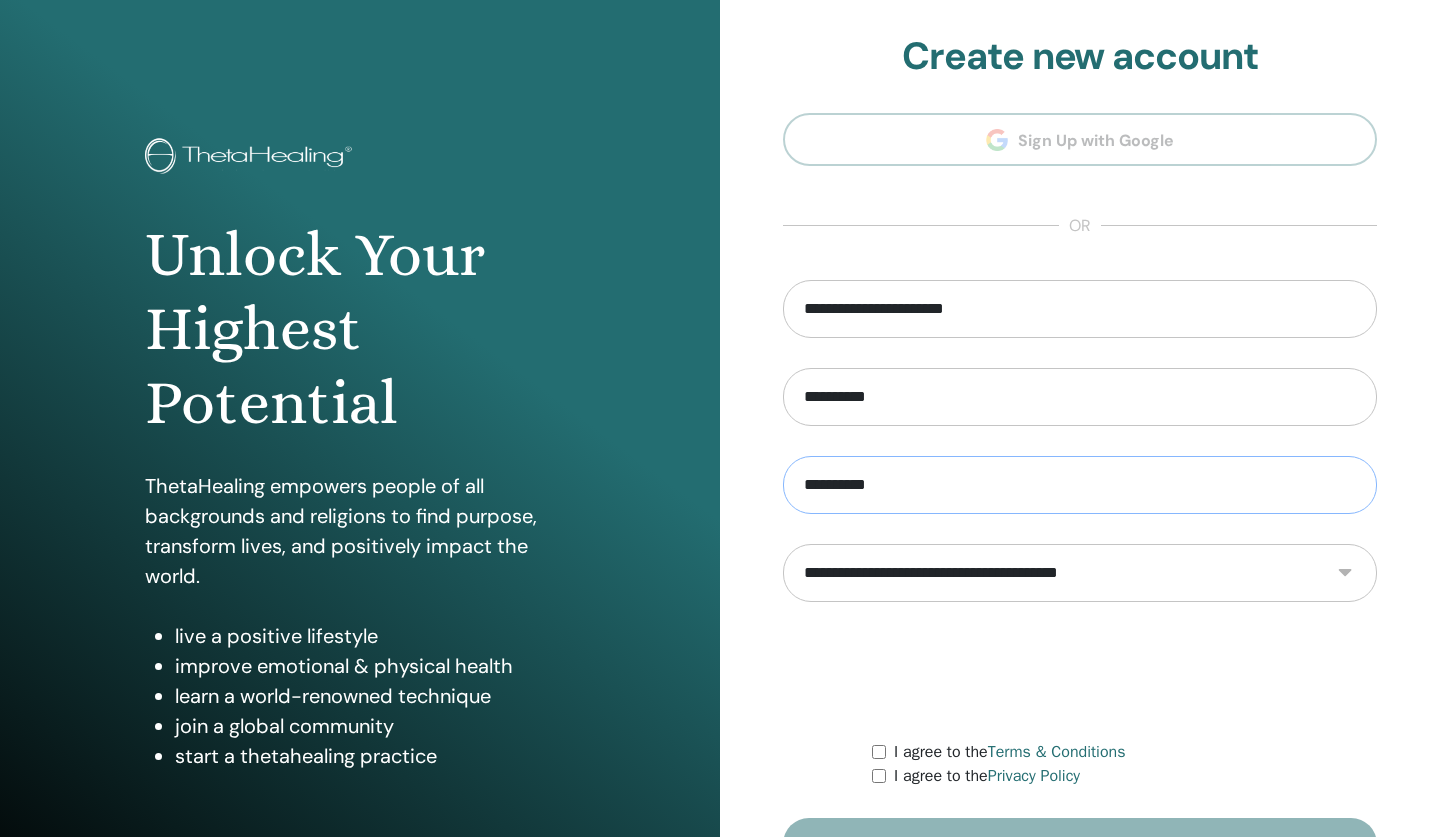 type on "**********" 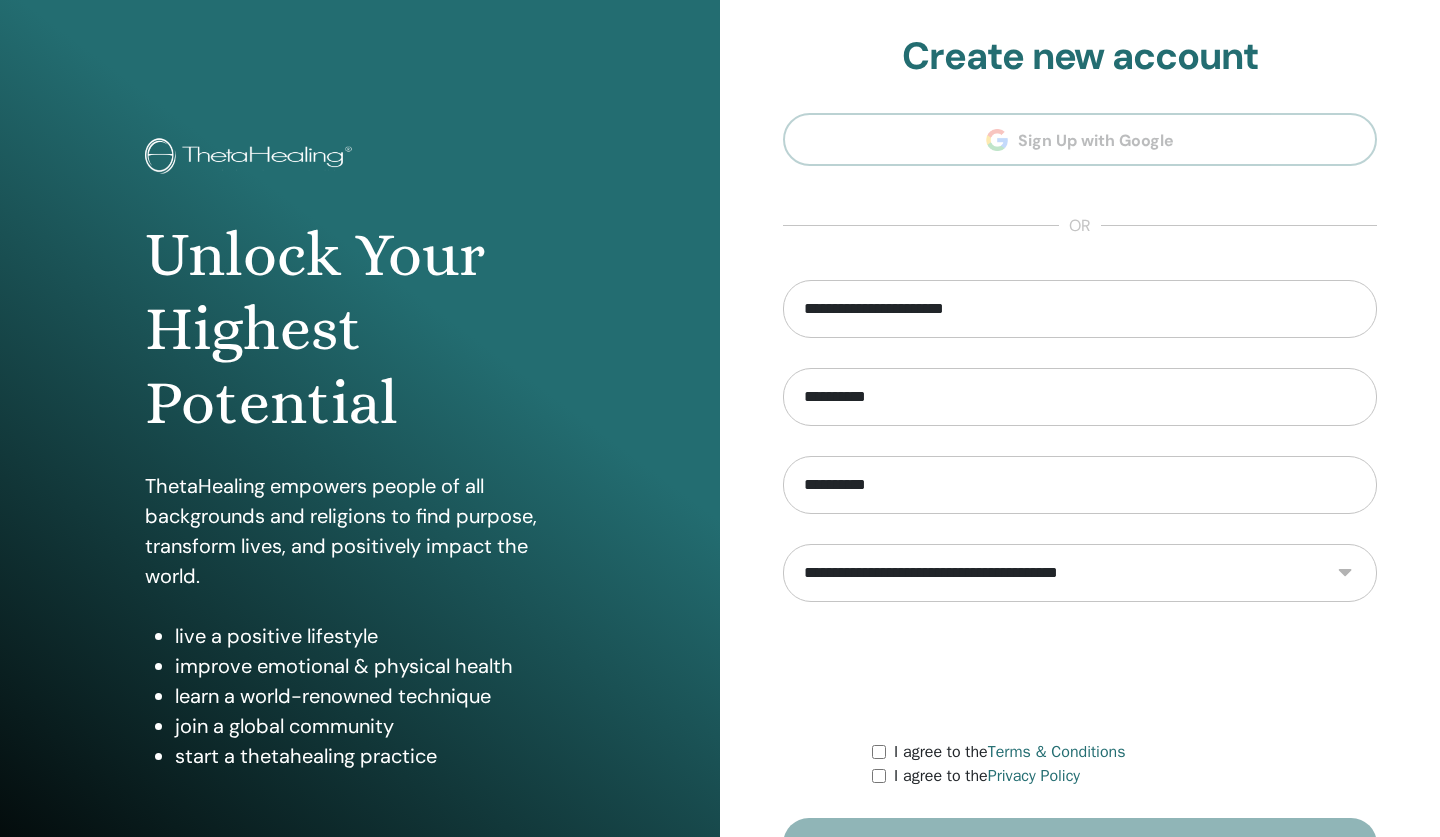 click on "**********" at bounding box center (1080, 573) 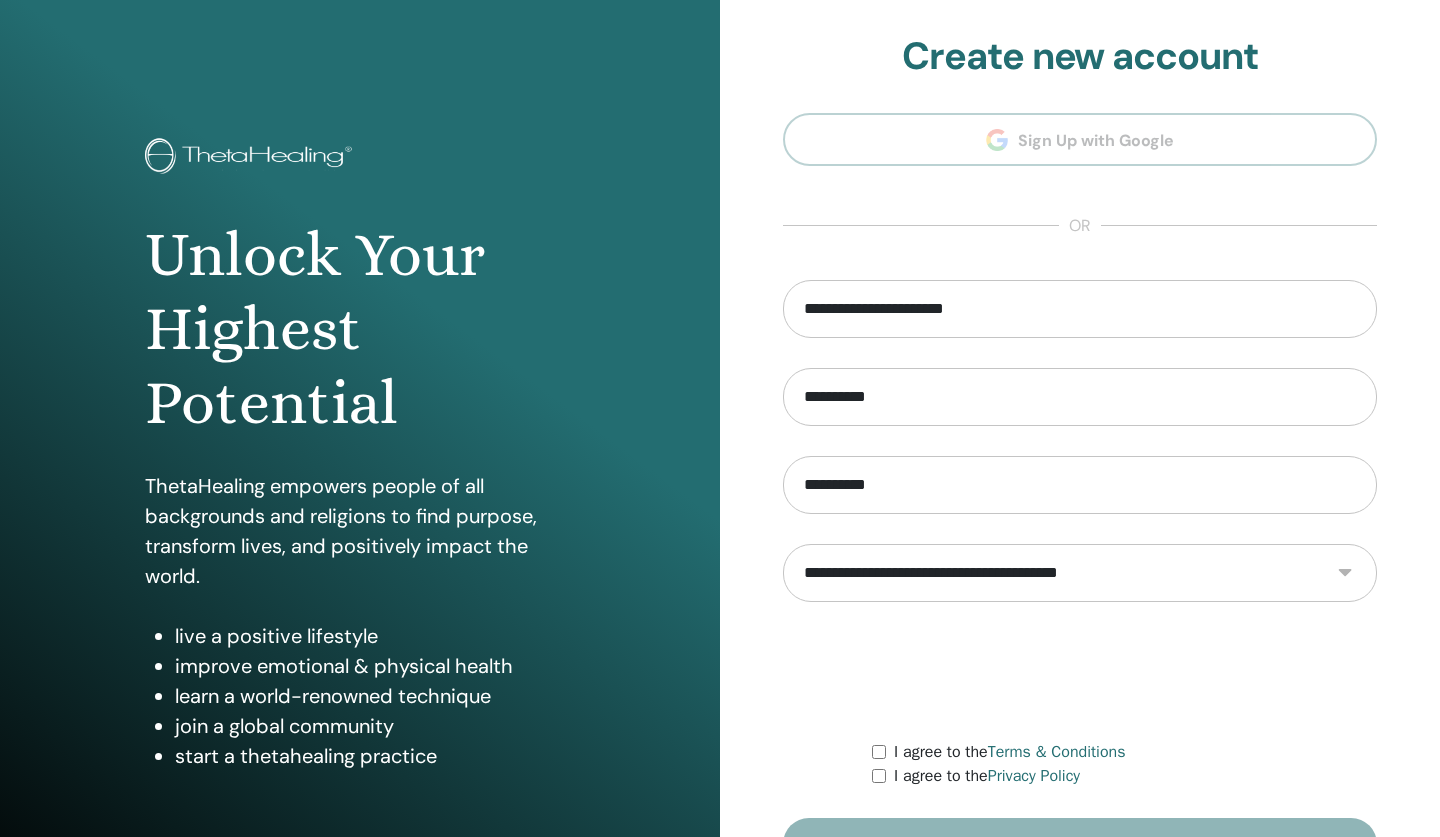 select on "***" 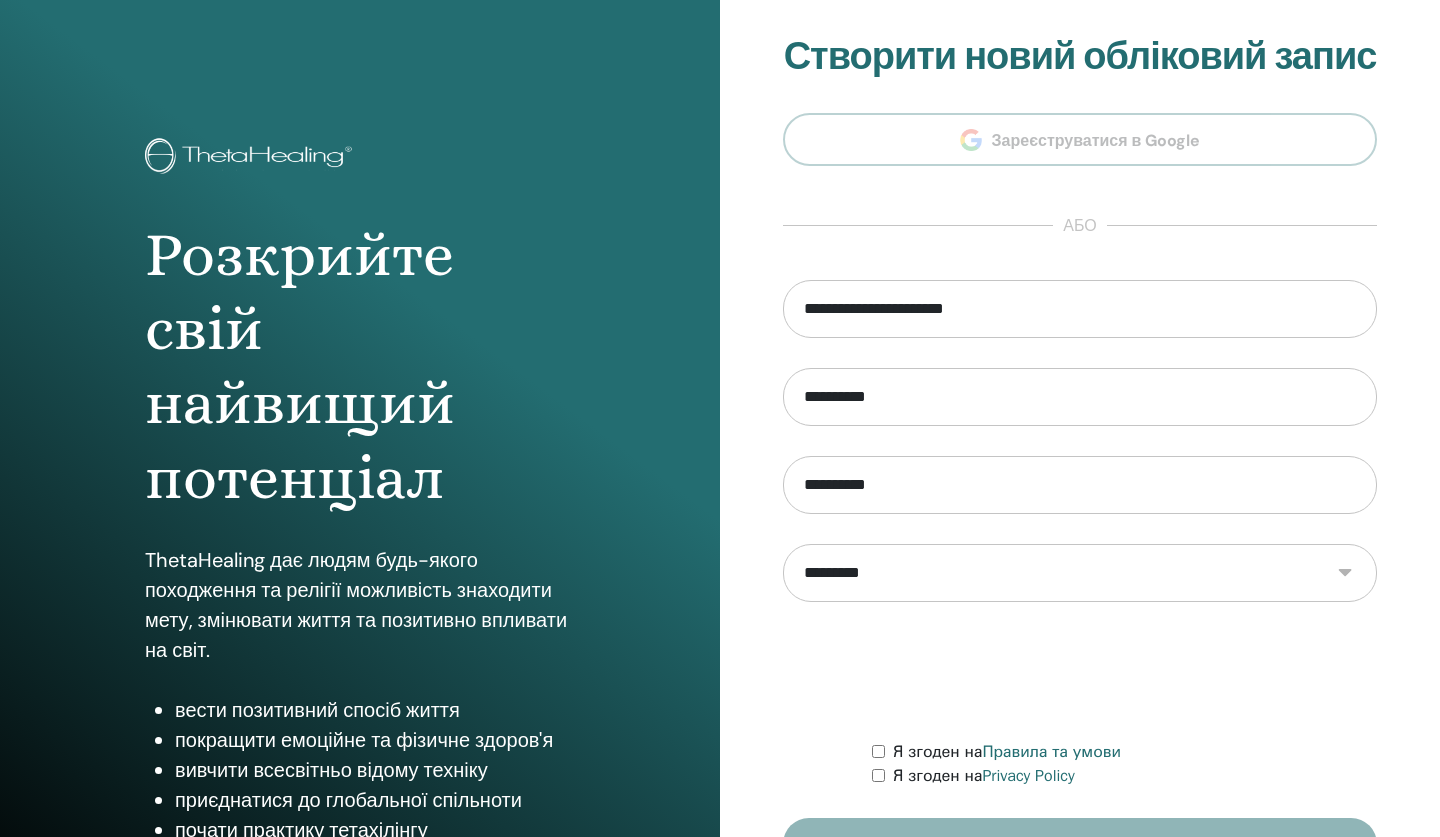 scroll, scrollTop: 0, scrollLeft: 0, axis: both 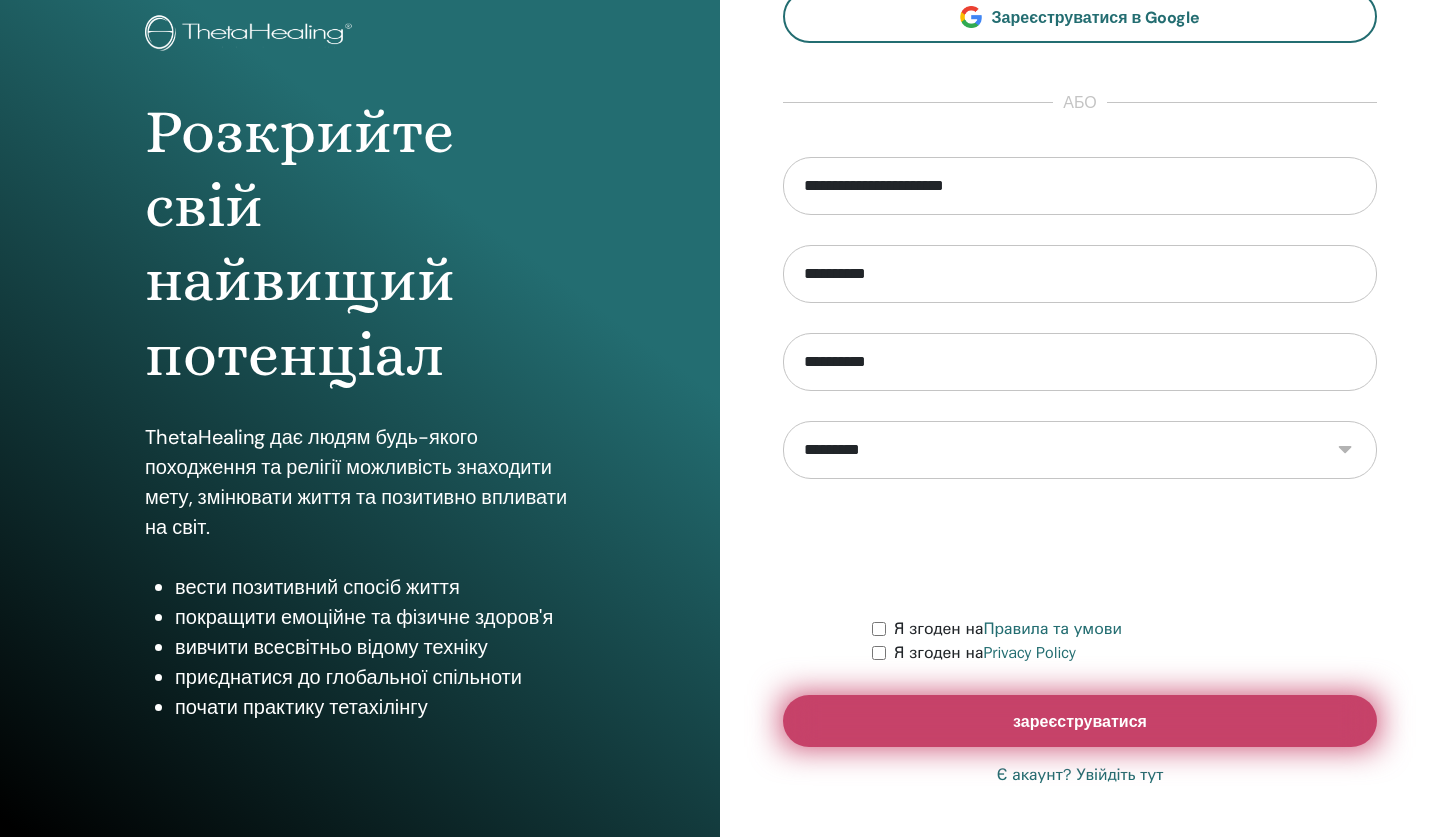 click on "зареєструватися" at bounding box center [1080, 721] 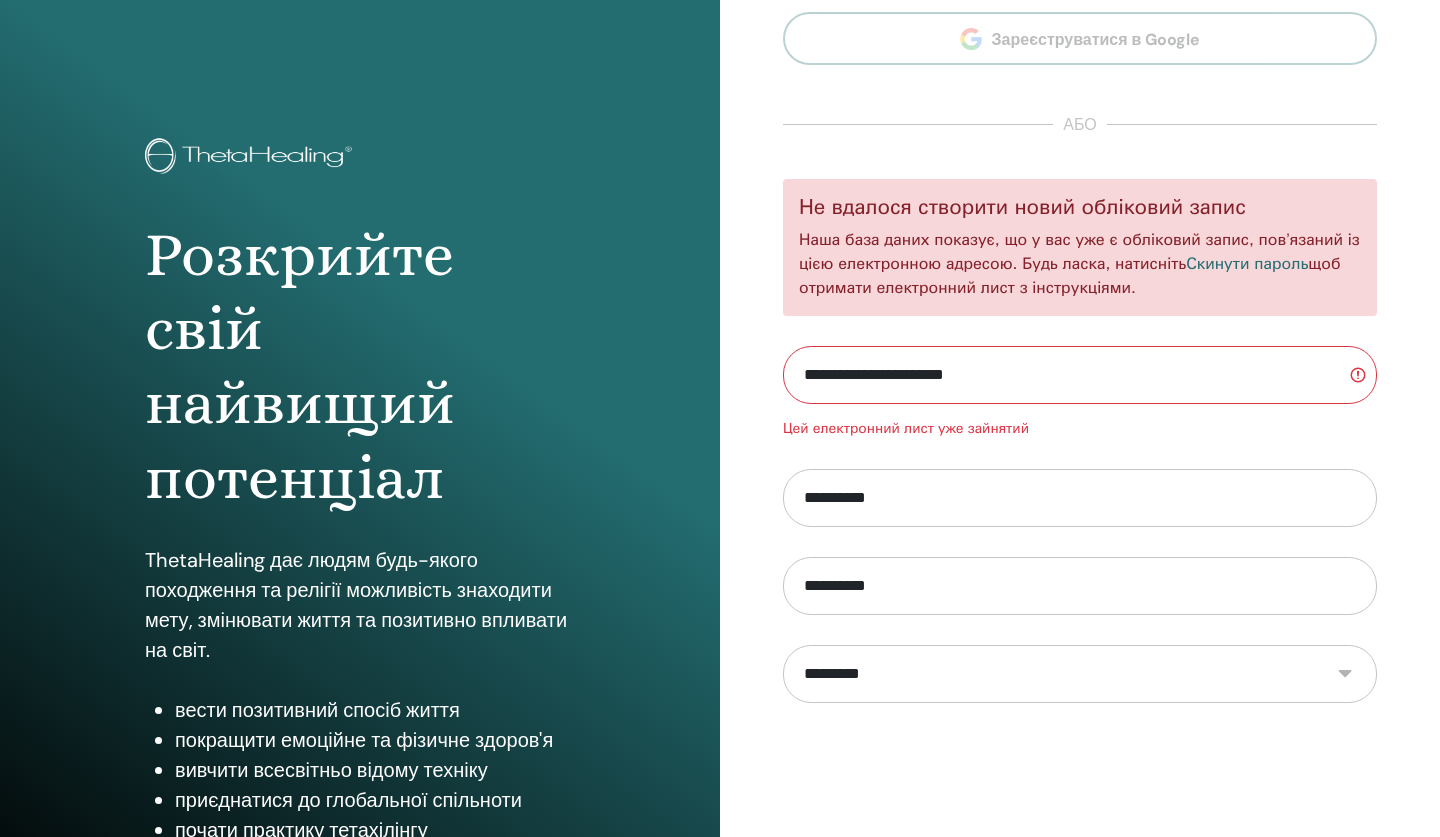 scroll, scrollTop: 10, scrollLeft: 0, axis: vertical 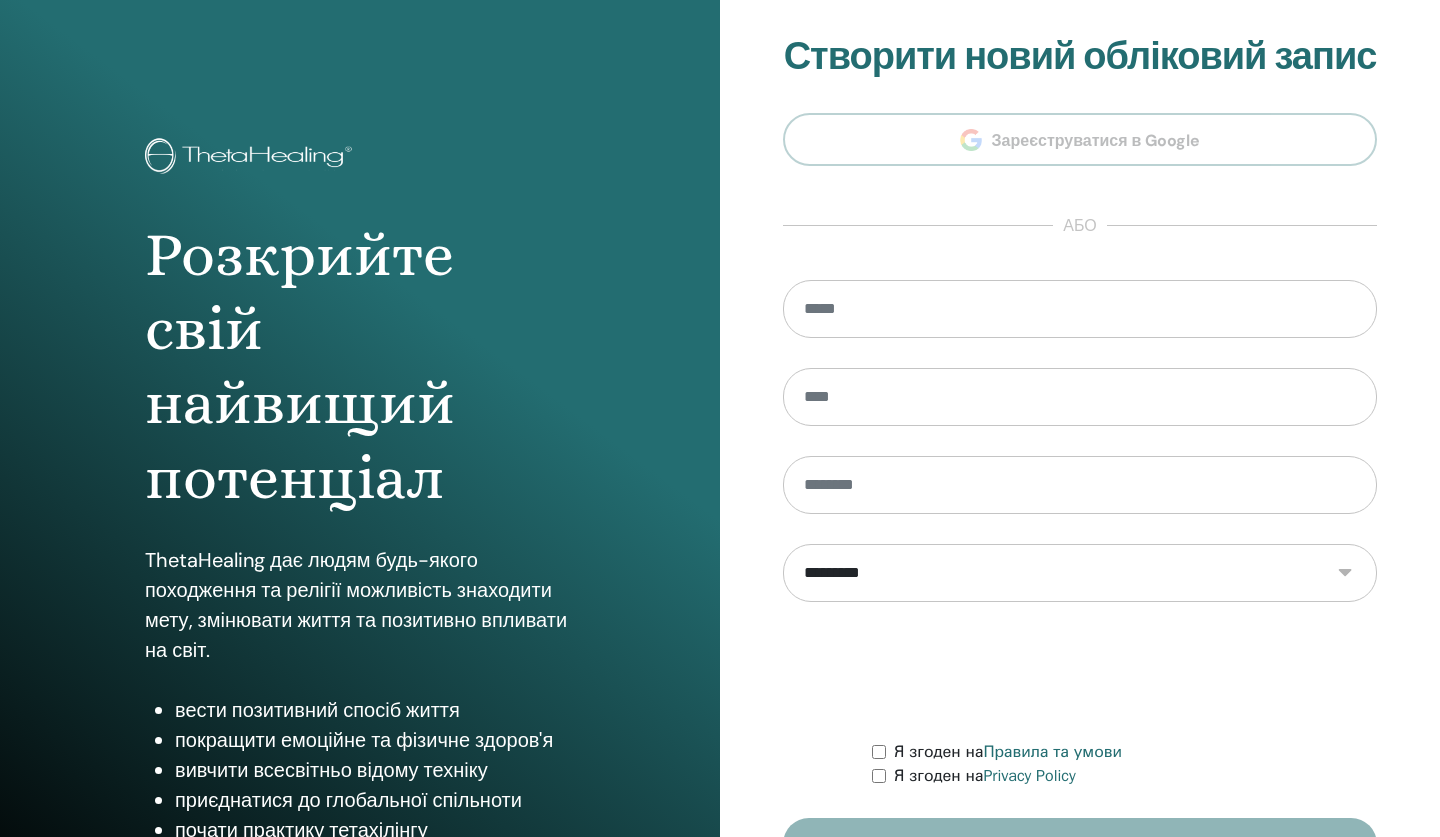 click on "**********" at bounding box center (1080, 480) 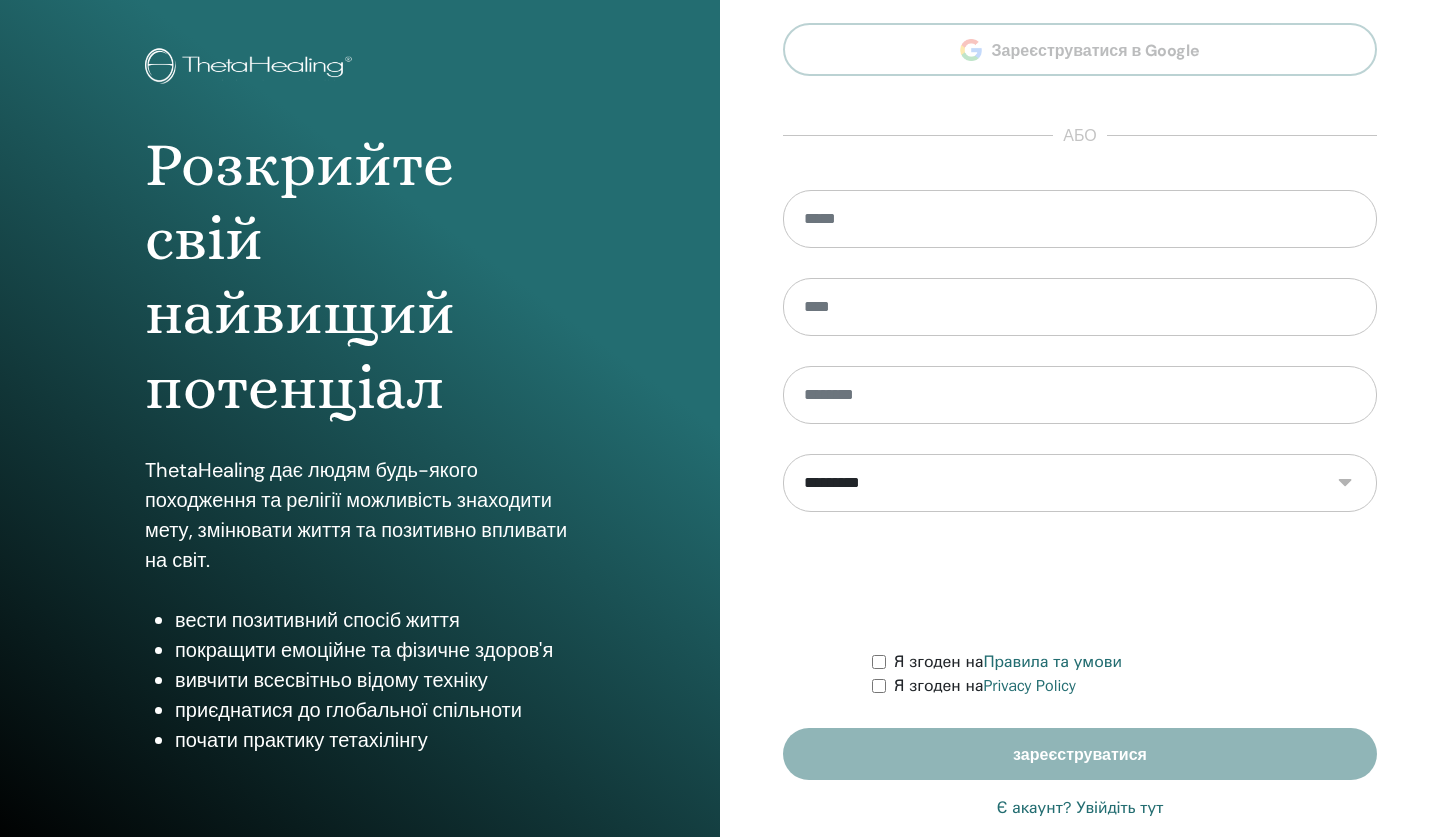 scroll, scrollTop: 123, scrollLeft: 0, axis: vertical 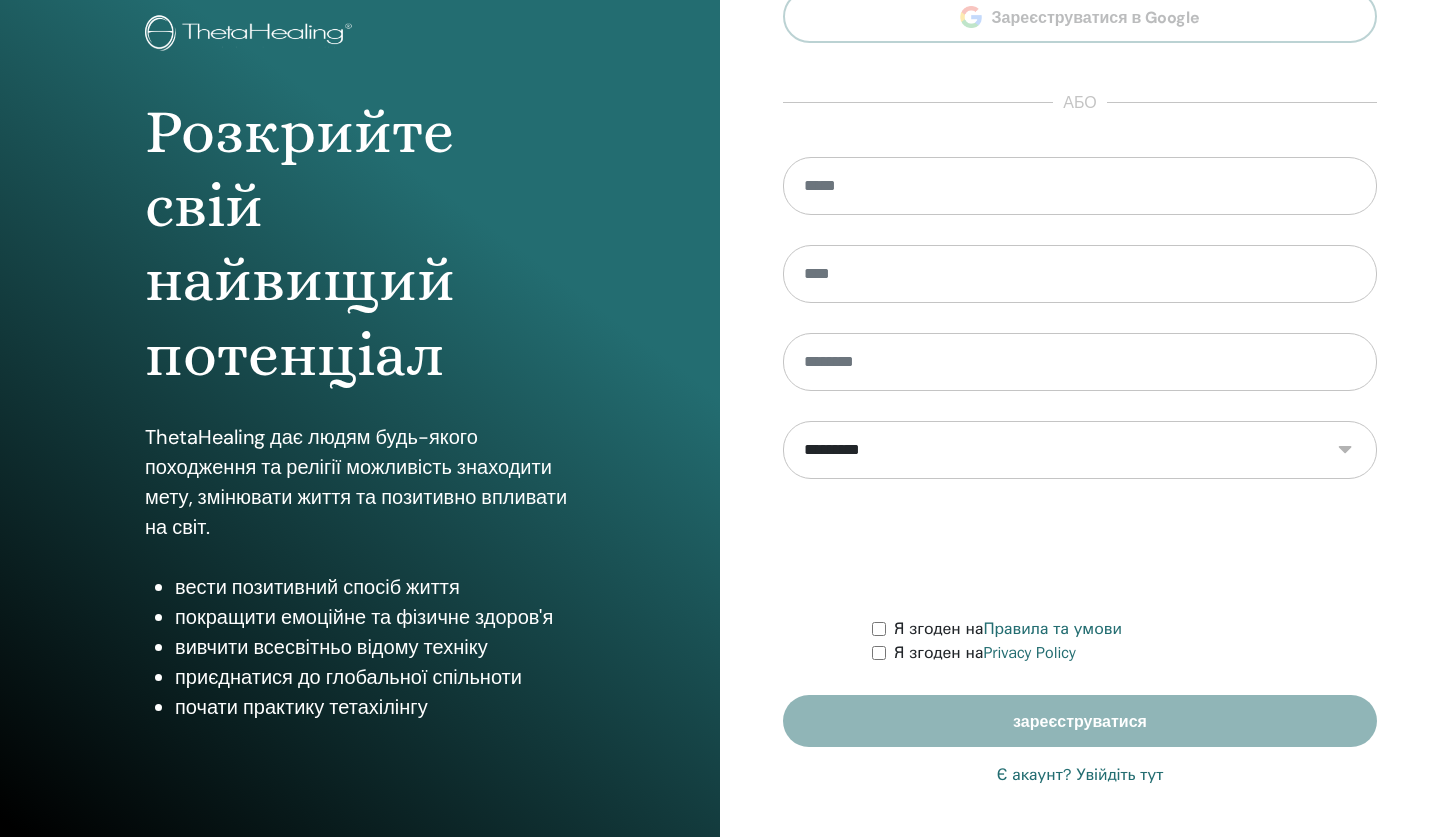 click on "Є акаунт? Увійдіть тут" at bounding box center (1080, 775) 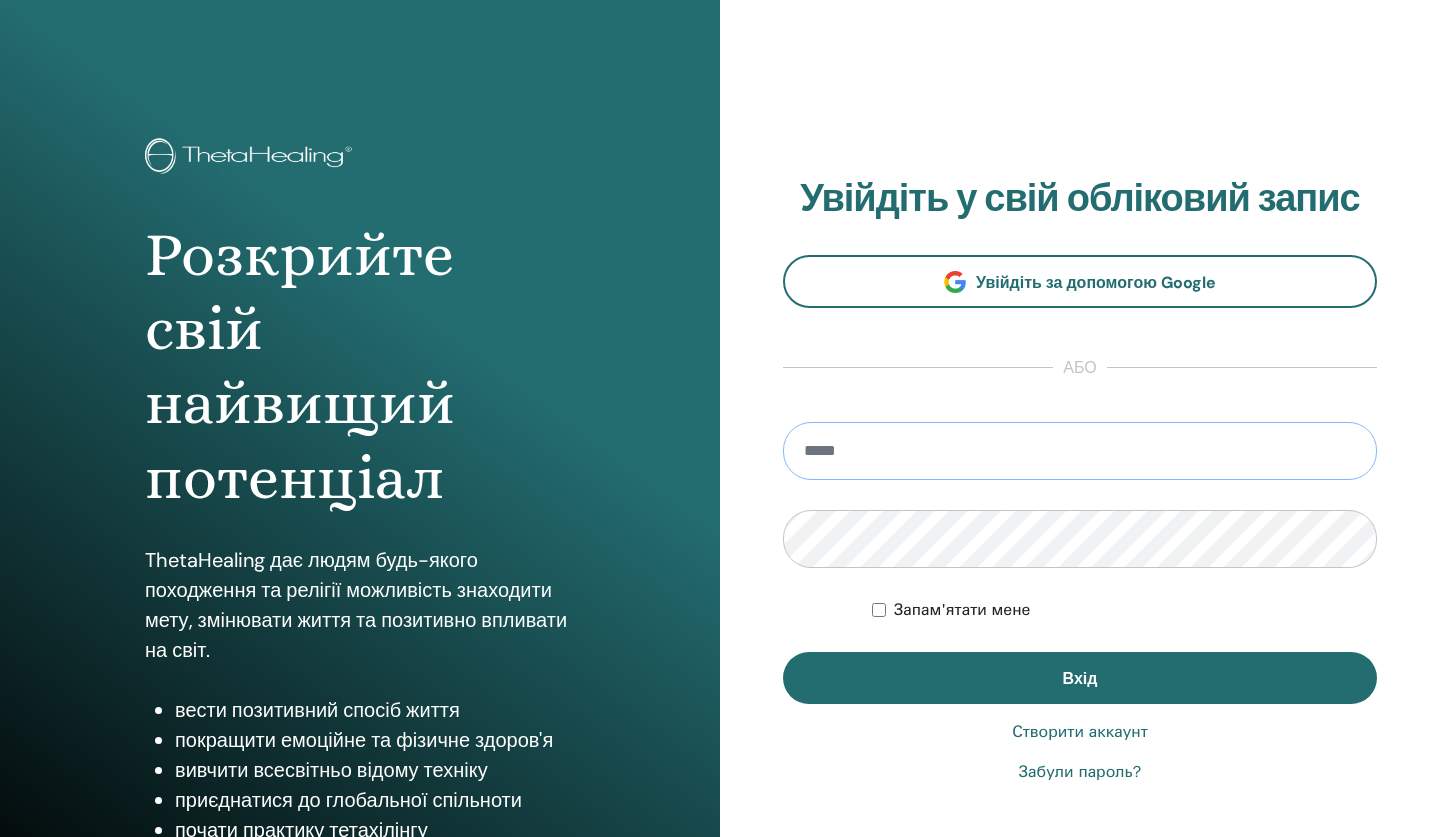 click at bounding box center [1080, 451] 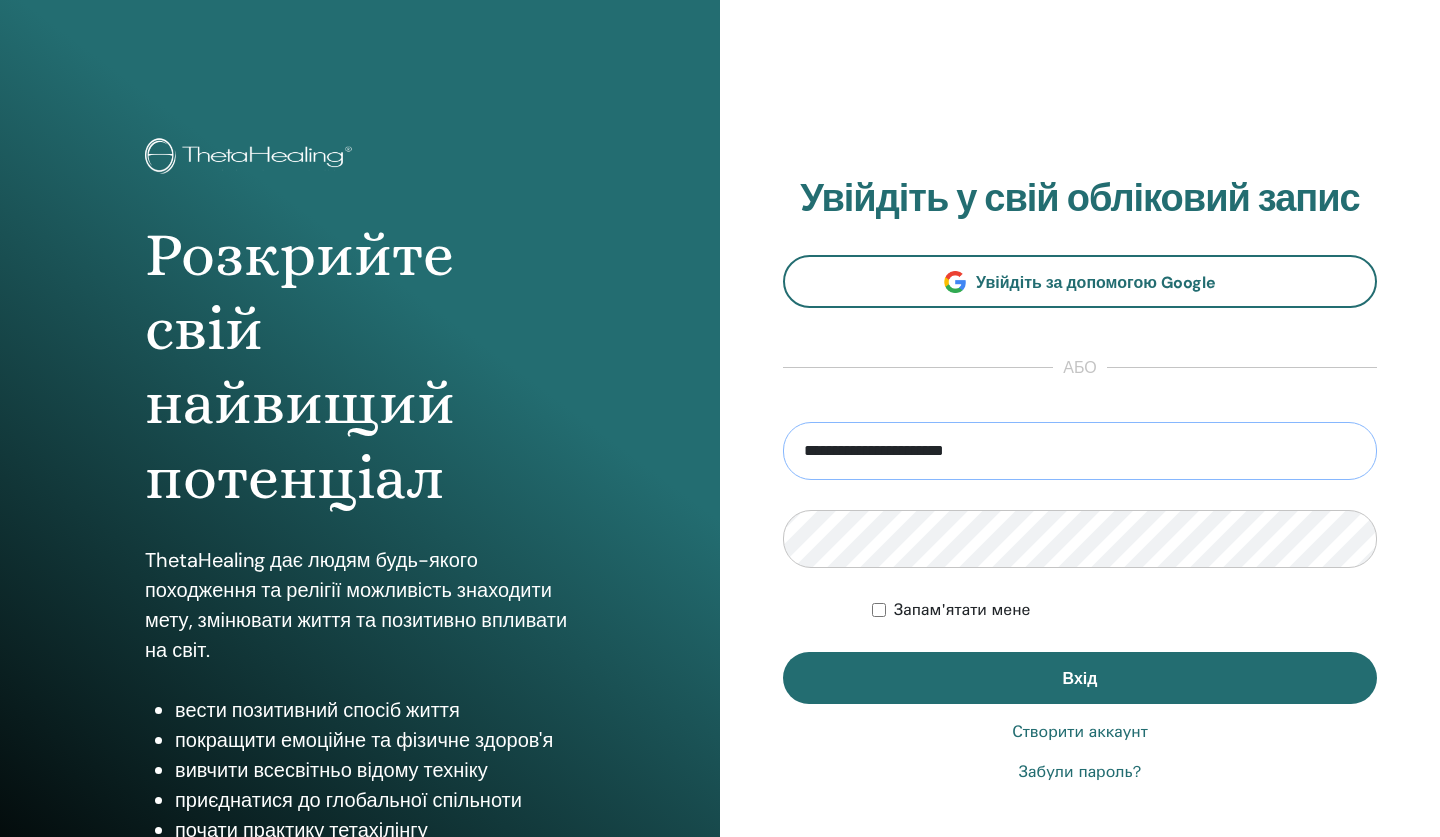 type on "**********" 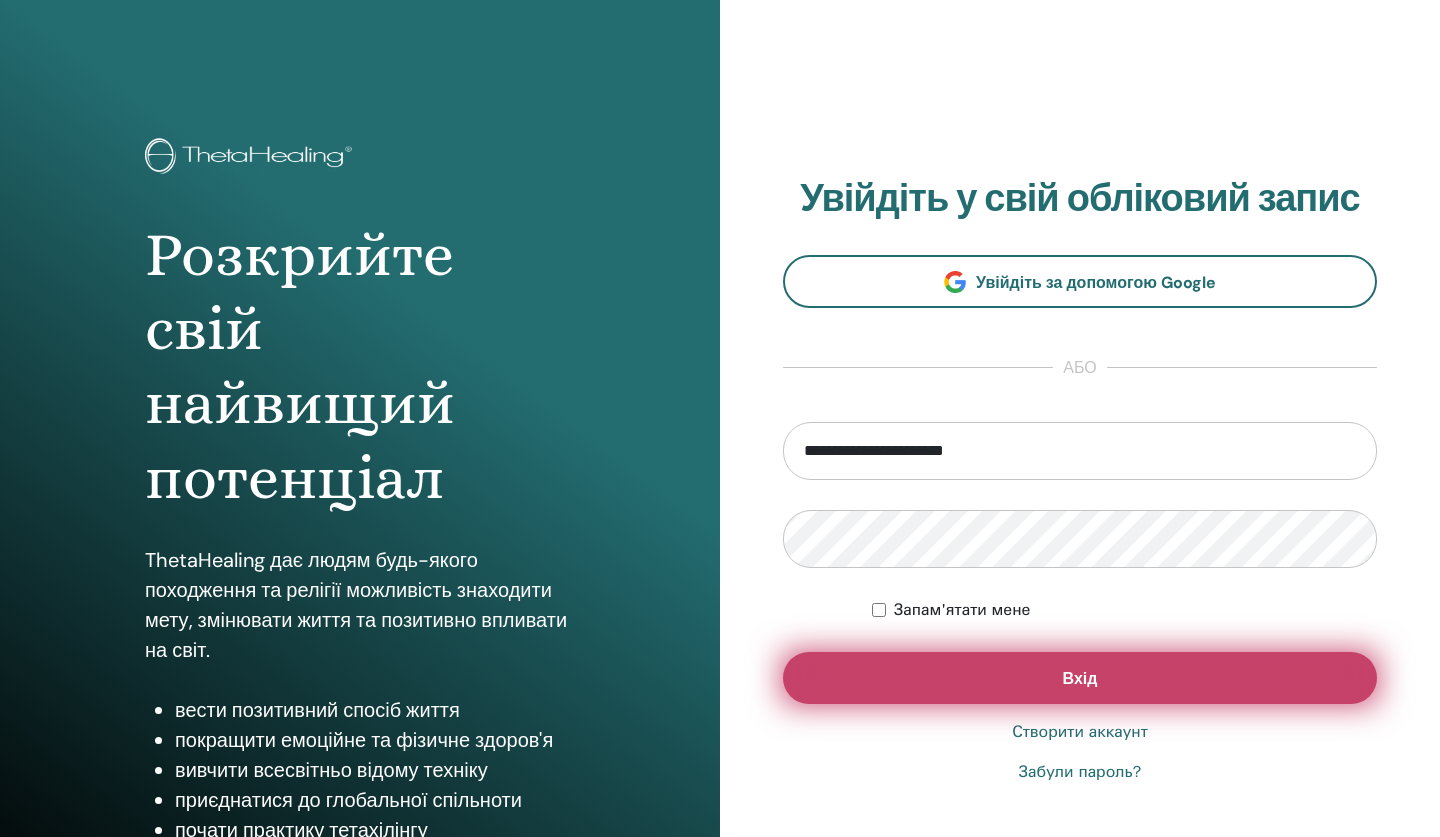 click on "Вхід" at bounding box center [1080, 678] 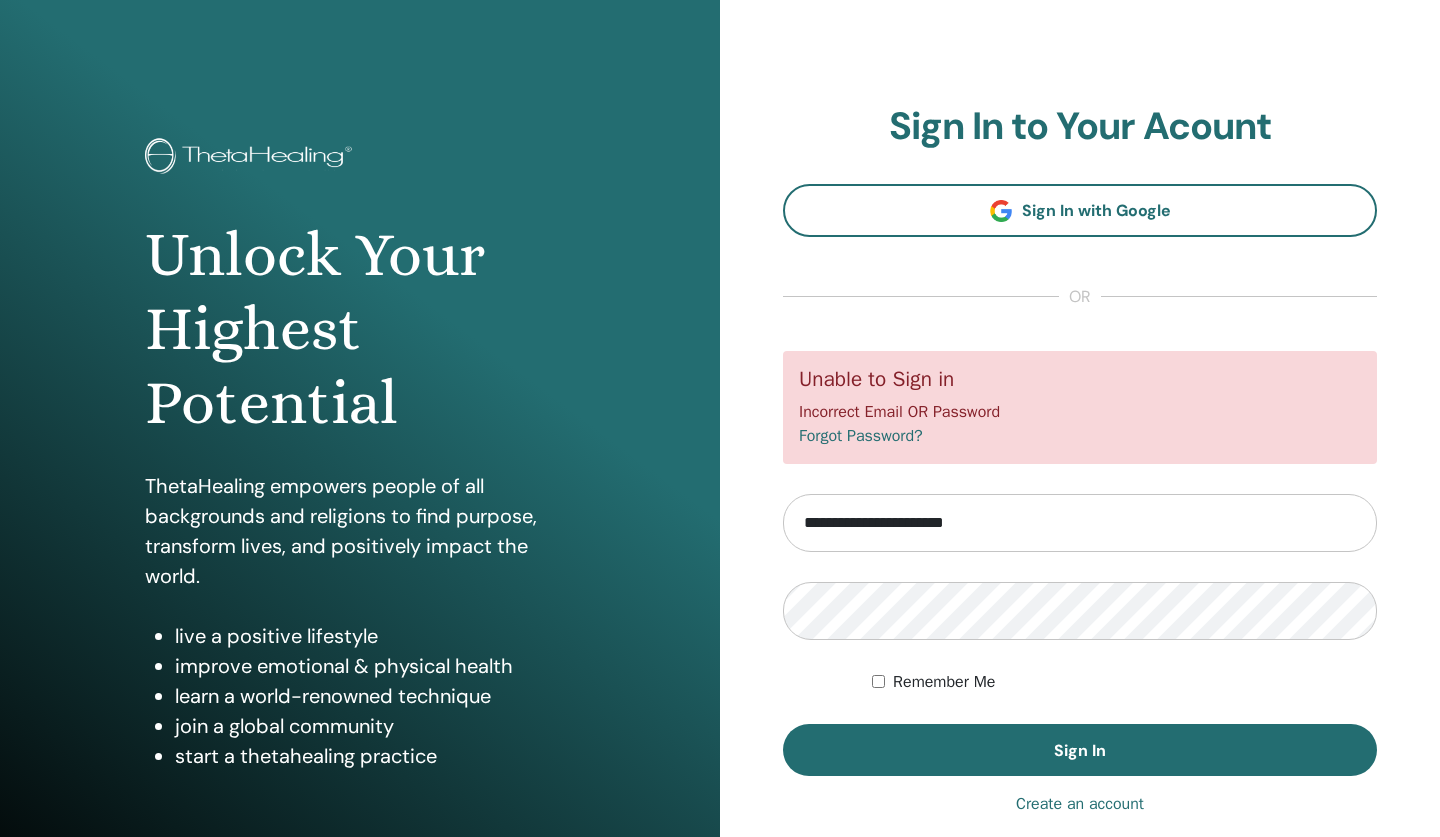 scroll, scrollTop: 0, scrollLeft: 0, axis: both 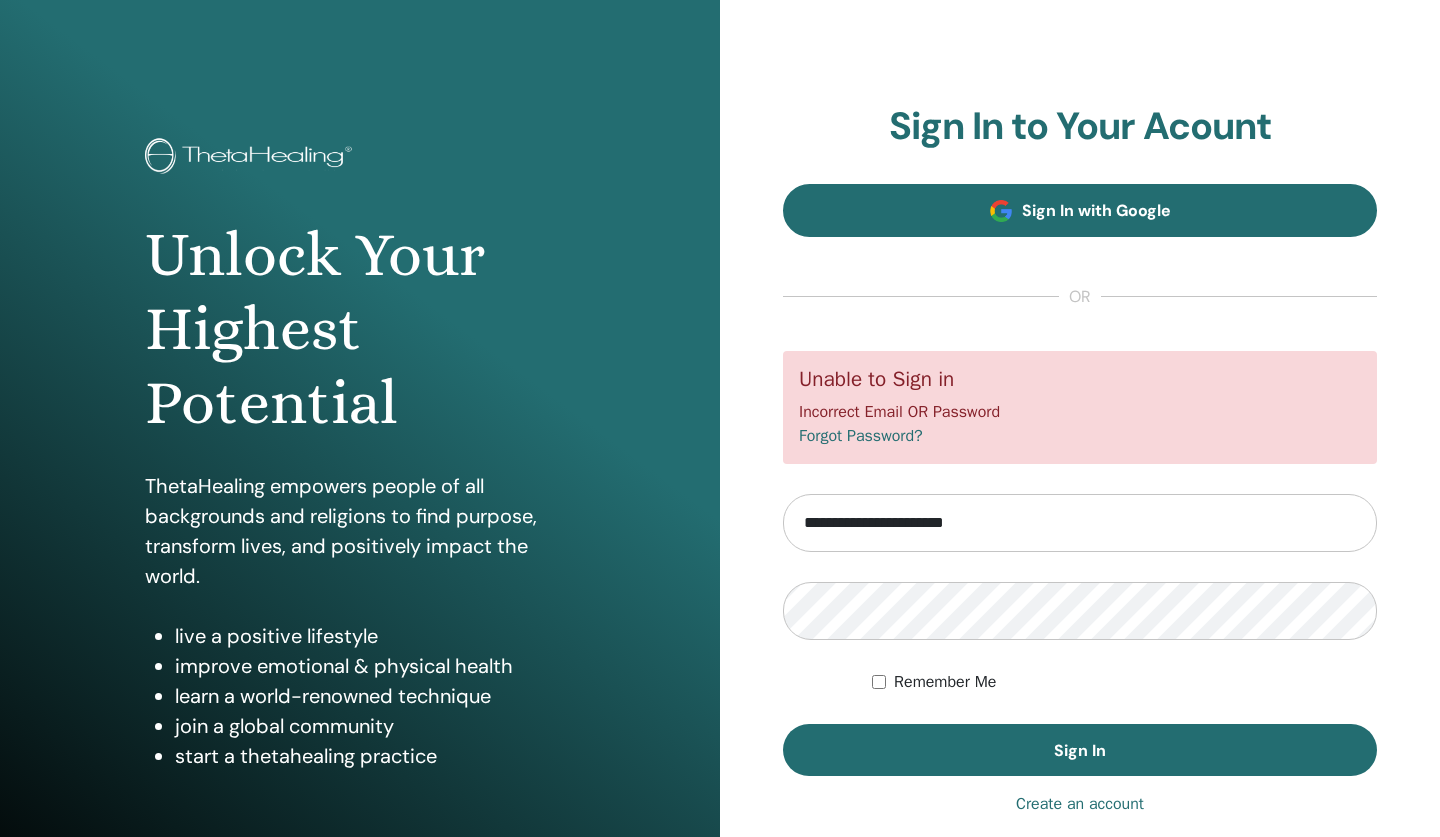 click on "Sign In with Google" at bounding box center [1080, 210] 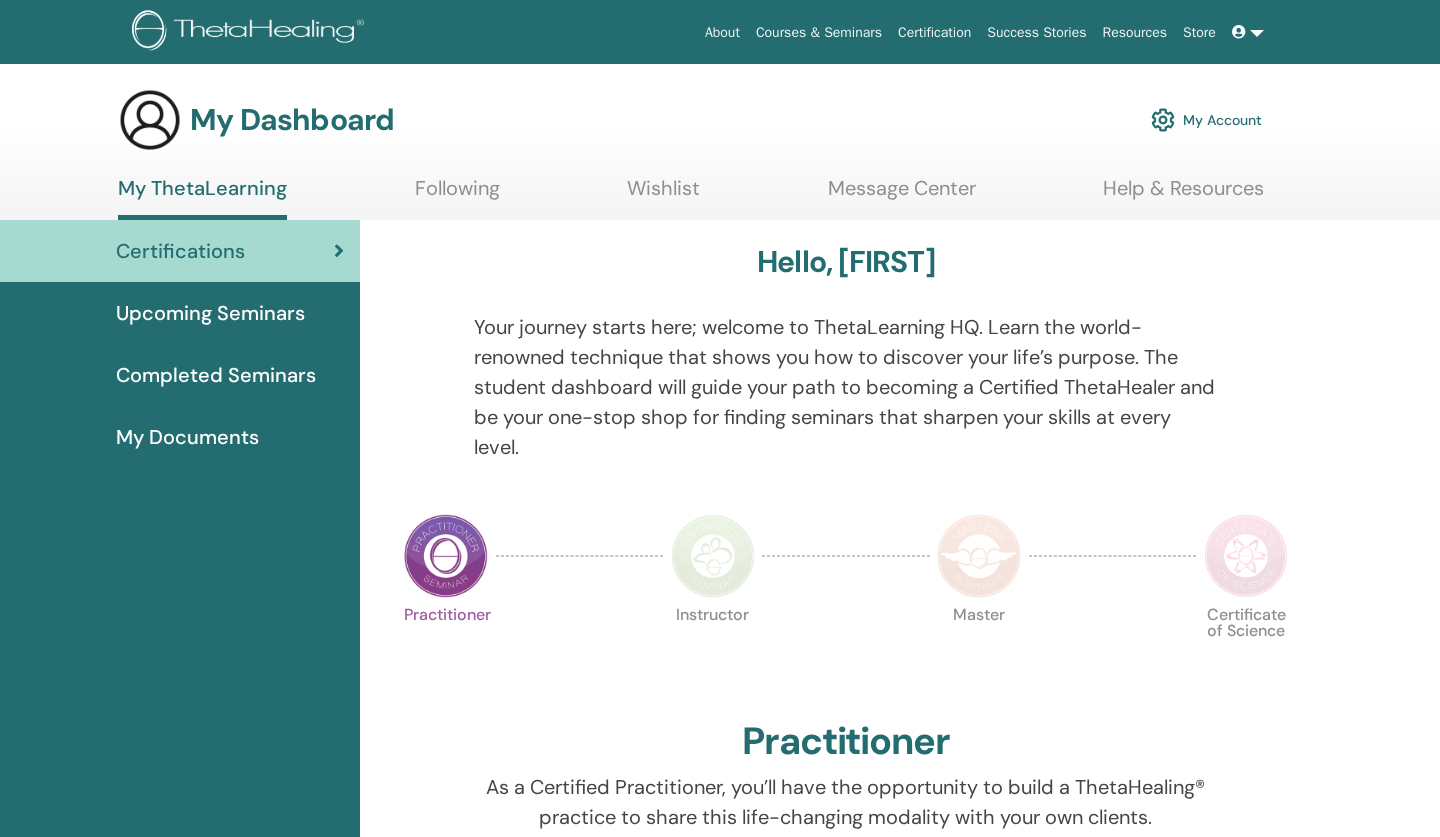 scroll, scrollTop: 0, scrollLeft: 0, axis: both 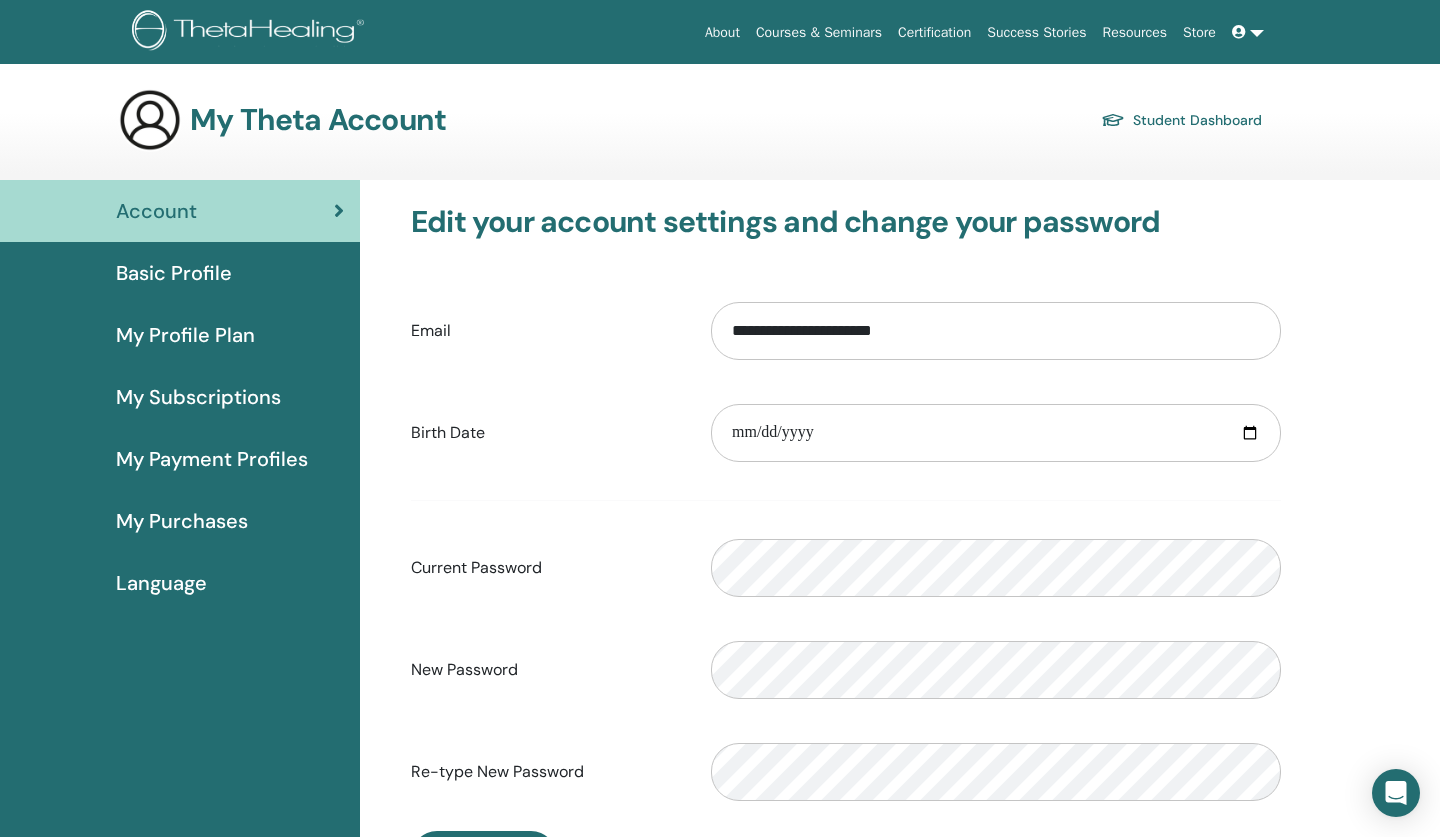 click on "Basic Profile" at bounding box center (174, 273) 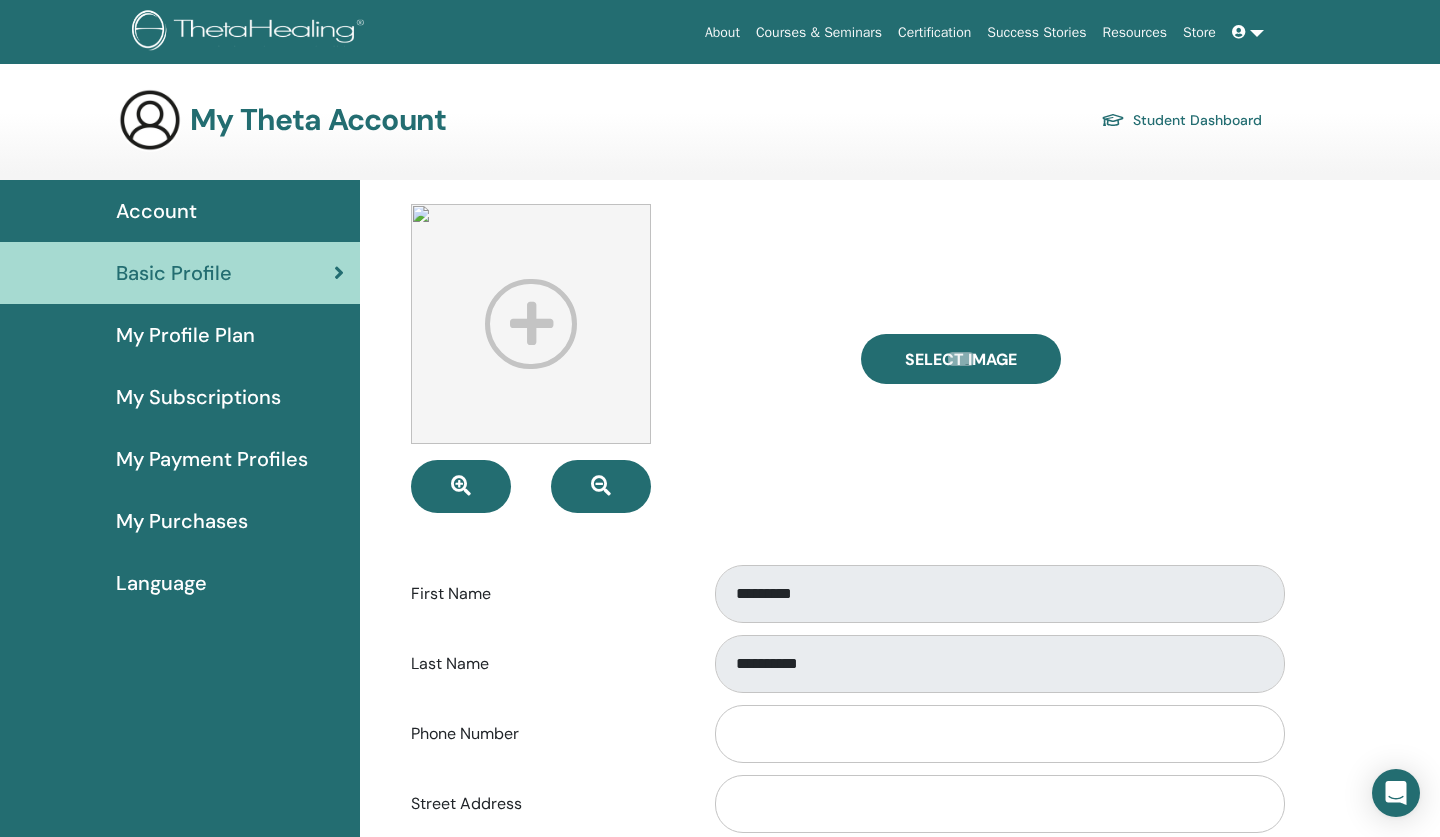 scroll, scrollTop: 0, scrollLeft: 0, axis: both 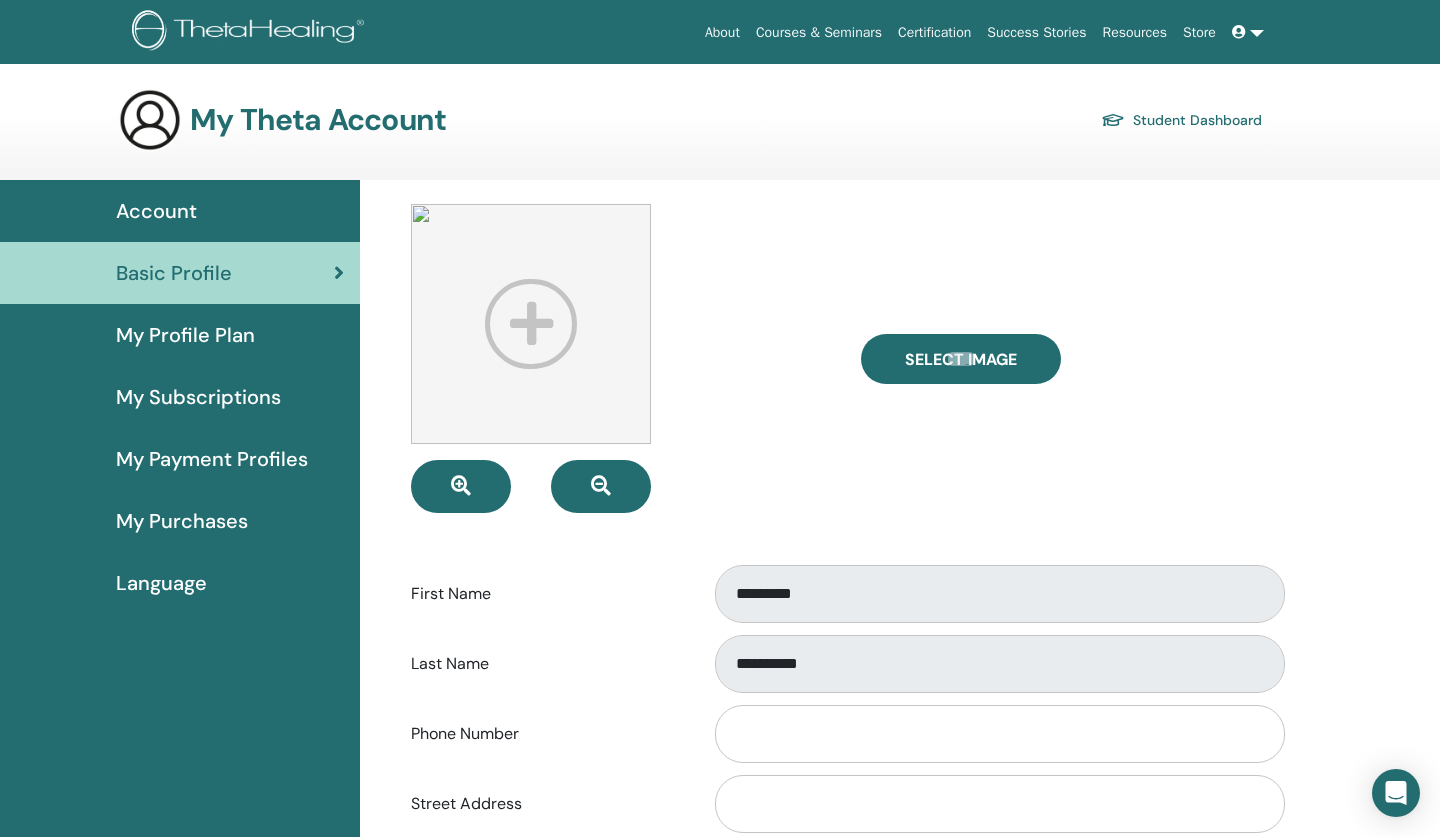 click on "My Profile Plan" at bounding box center [185, 335] 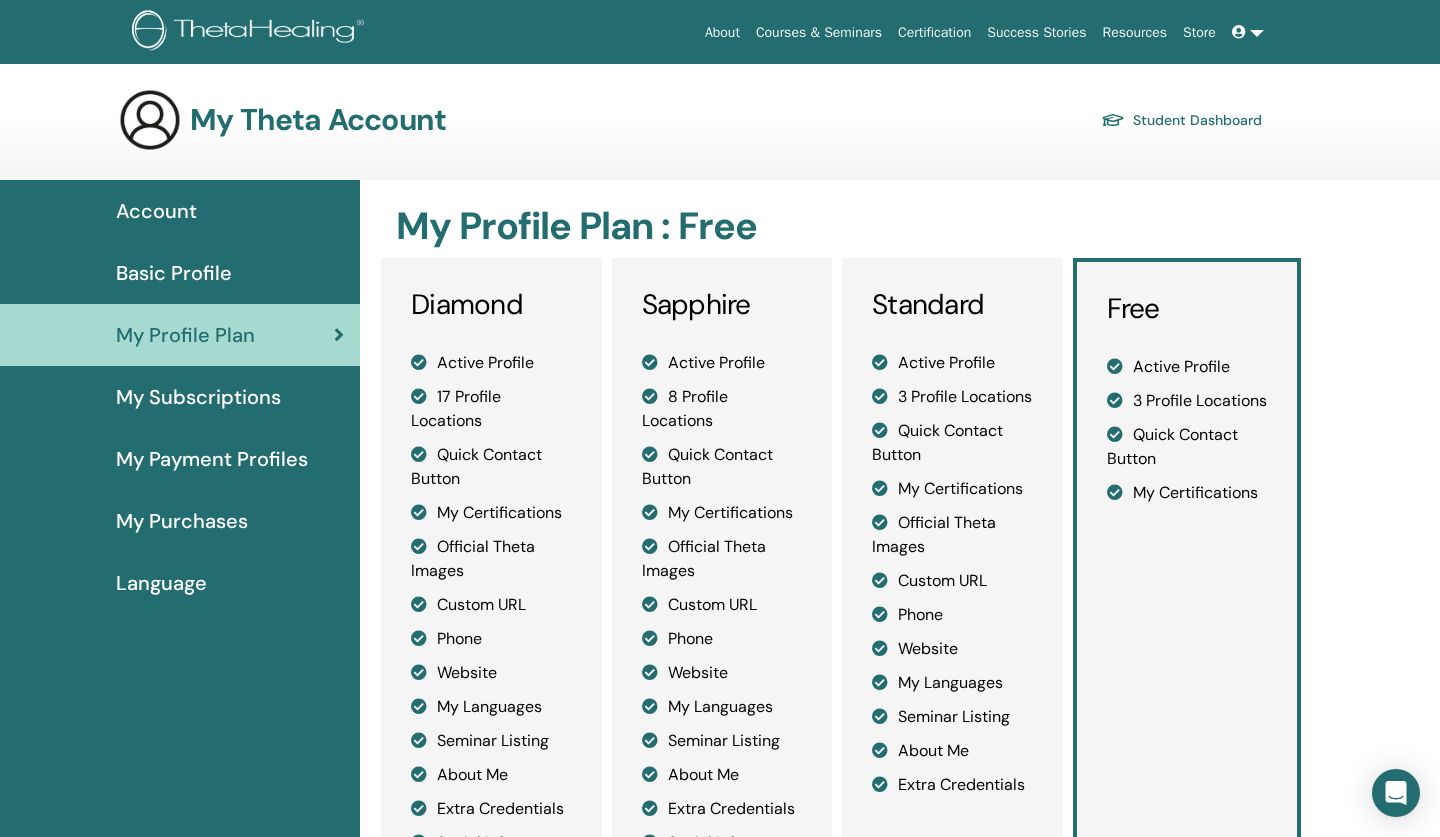 scroll, scrollTop: 0, scrollLeft: 0, axis: both 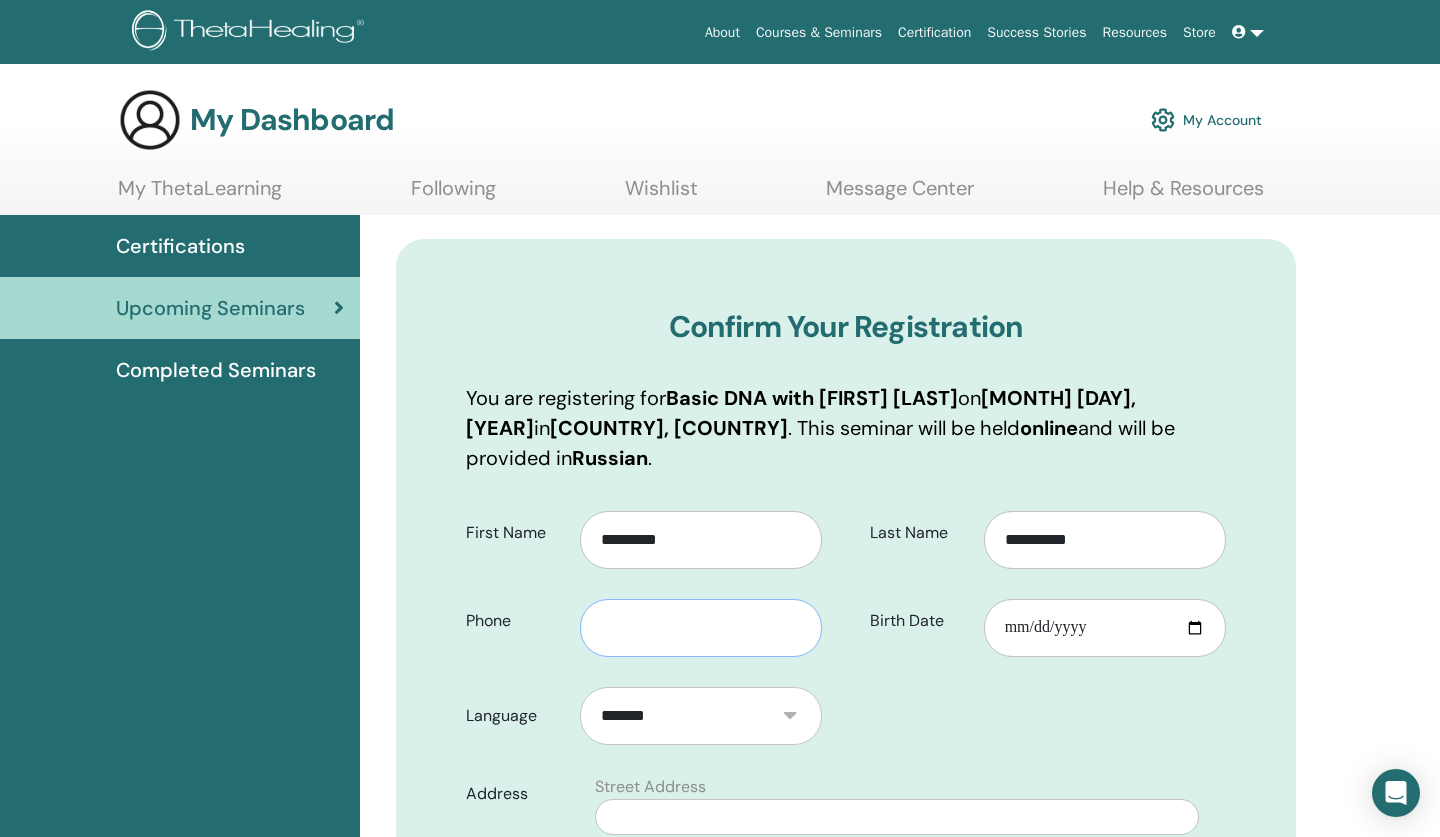 click at bounding box center [701, 628] 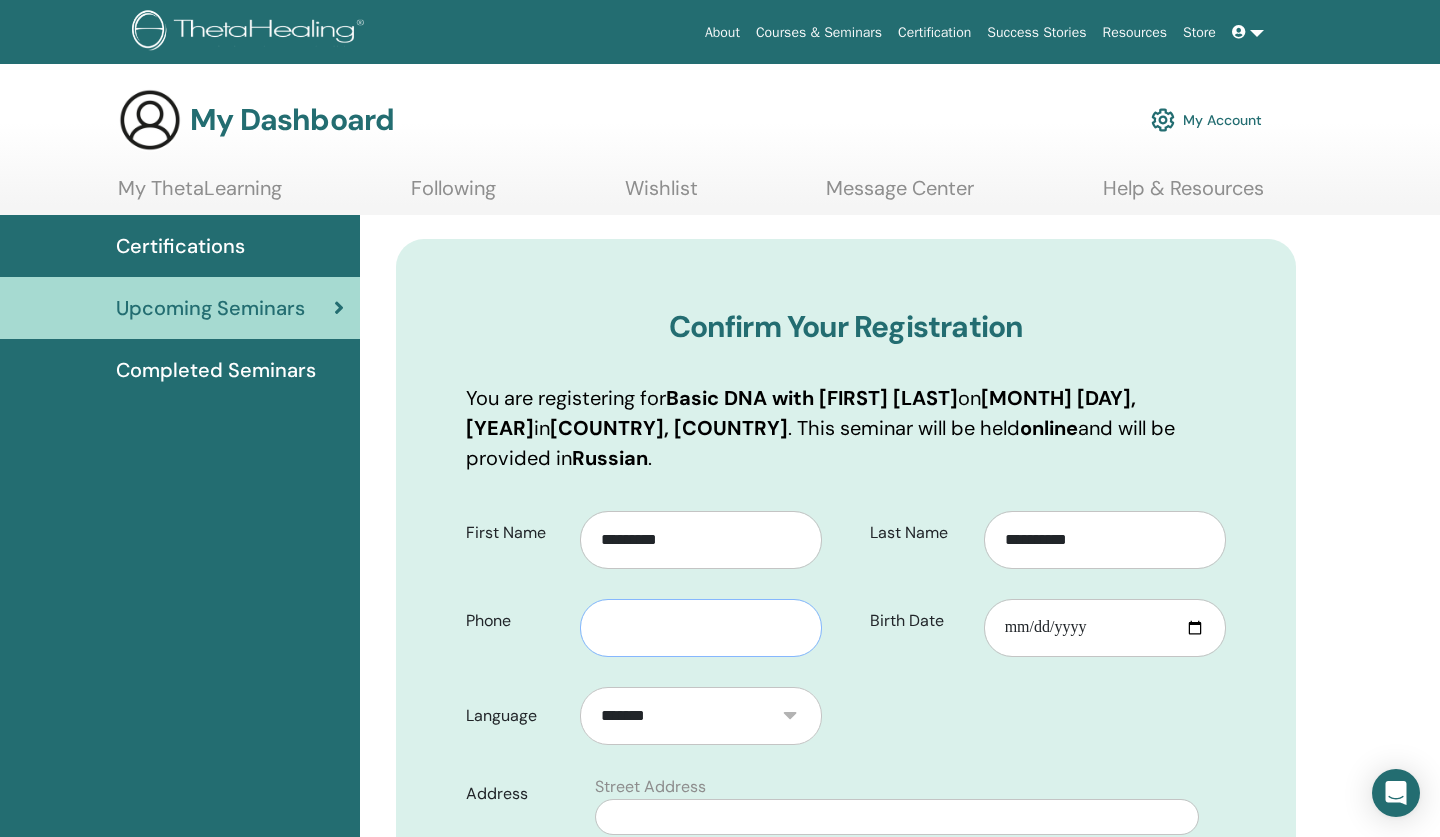 click at bounding box center (701, 628) 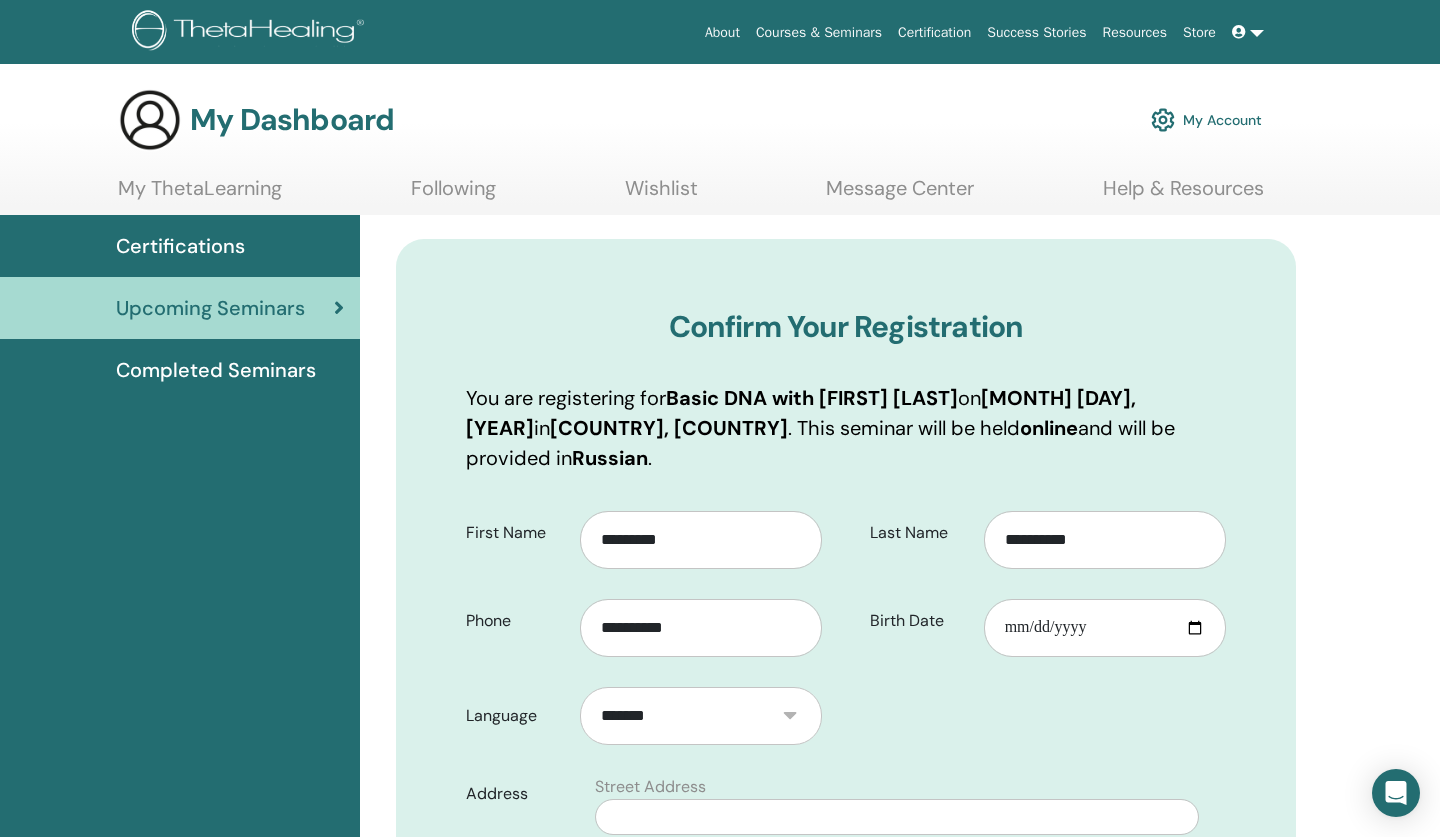 click on "**********" at bounding box center [701, 628] 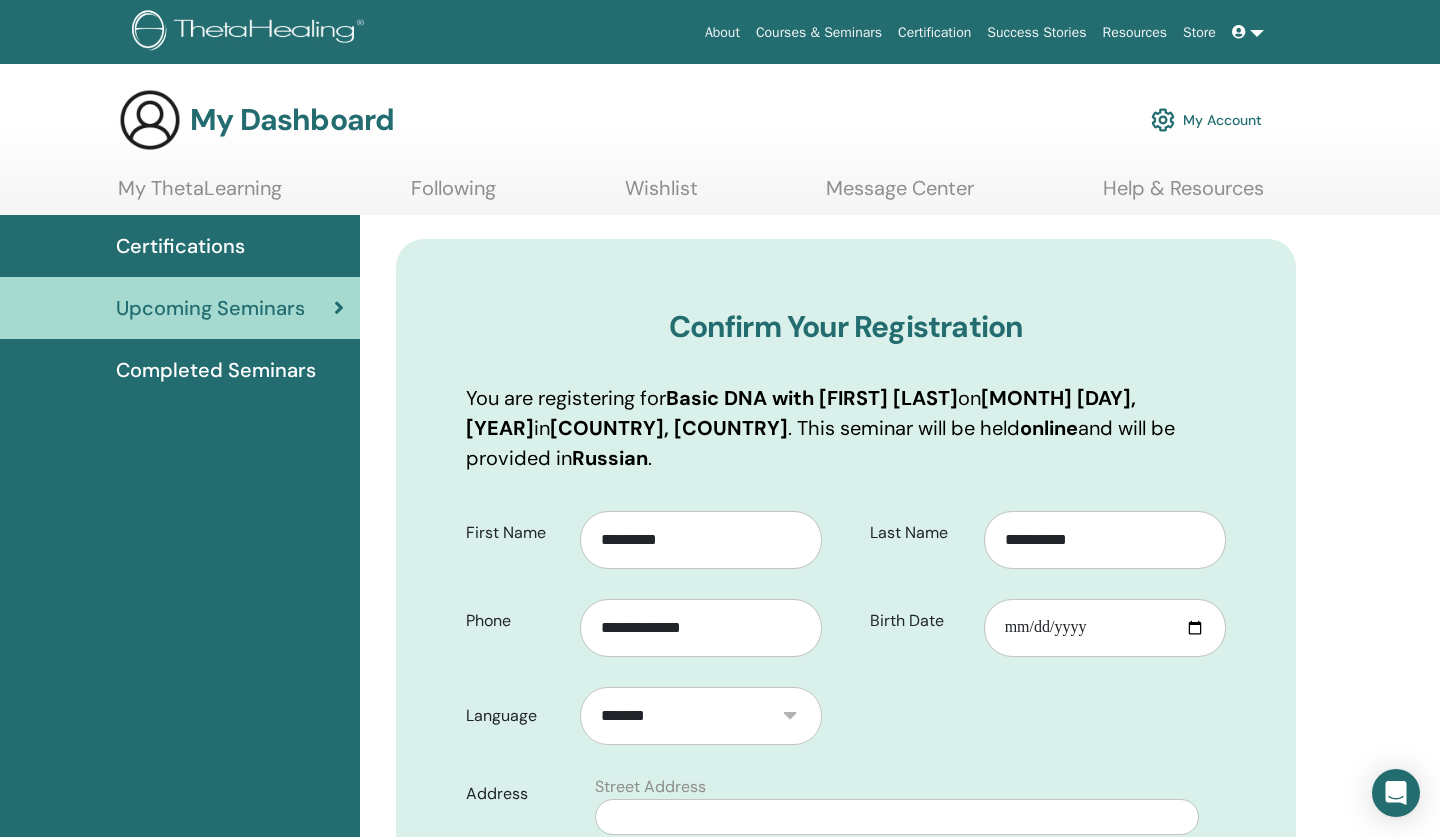 type on "**********" 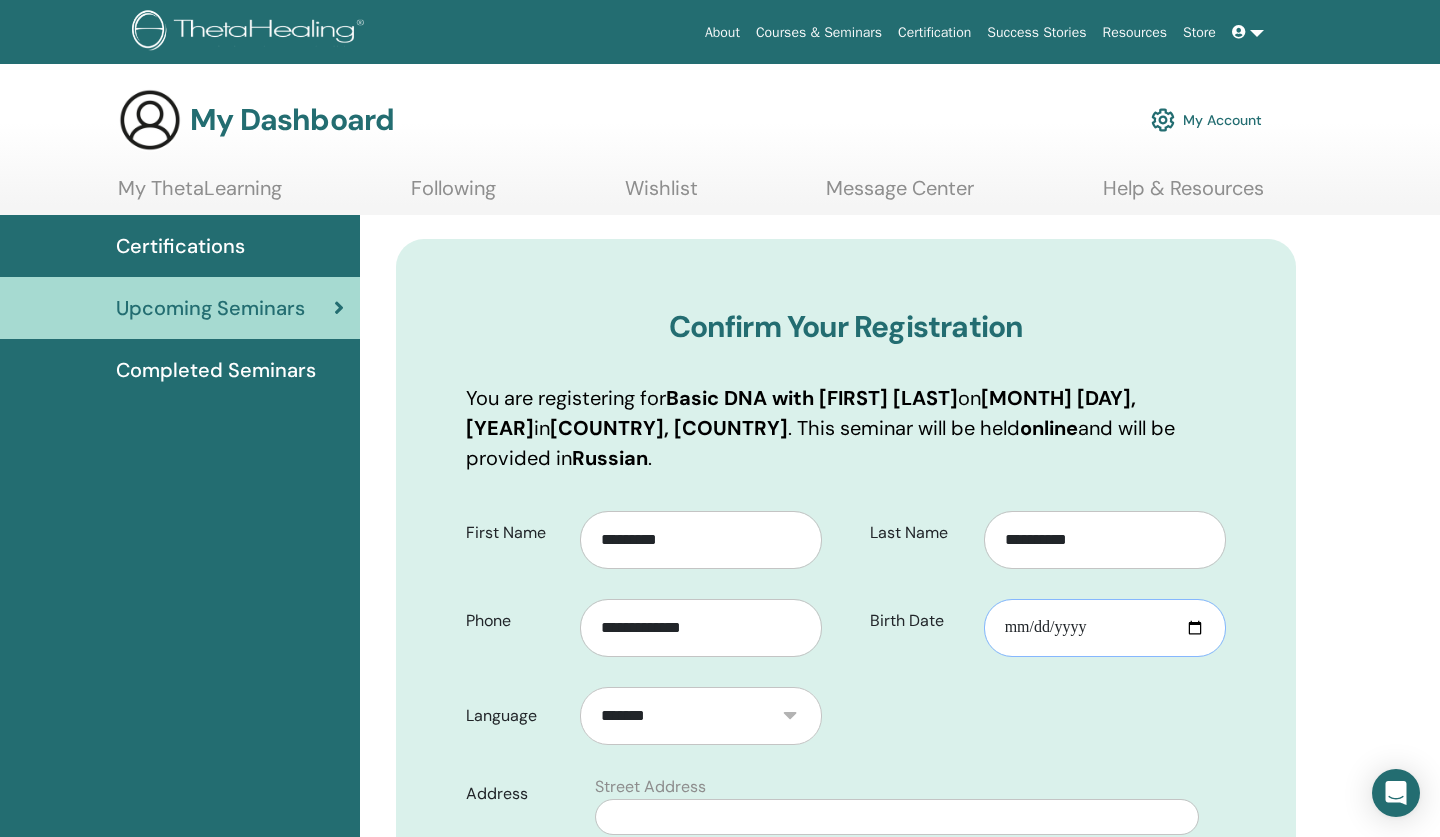 click on "Birth Date" at bounding box center (1105, 628) 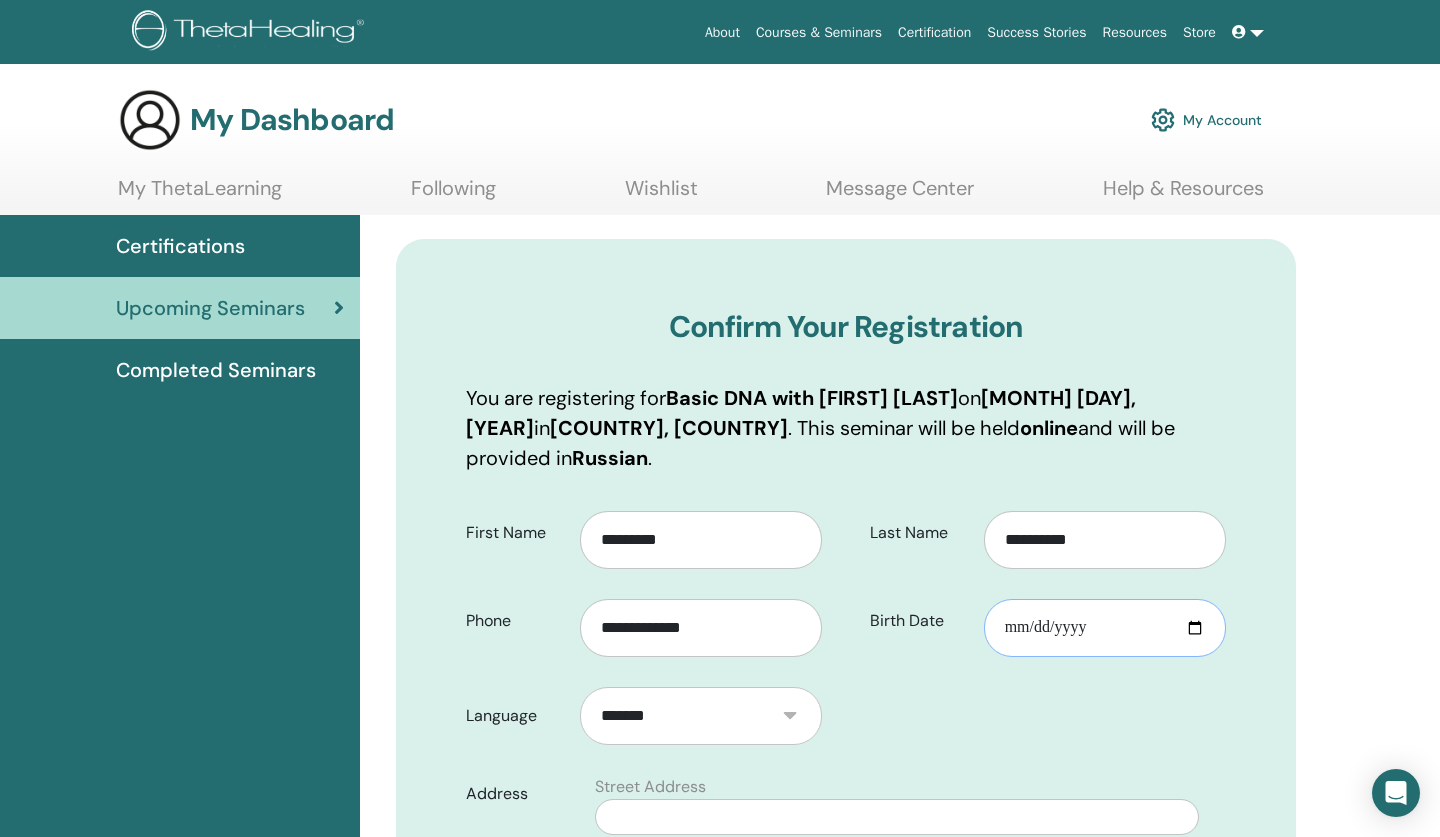 click on "**********" at bounding box center [1105, 628] 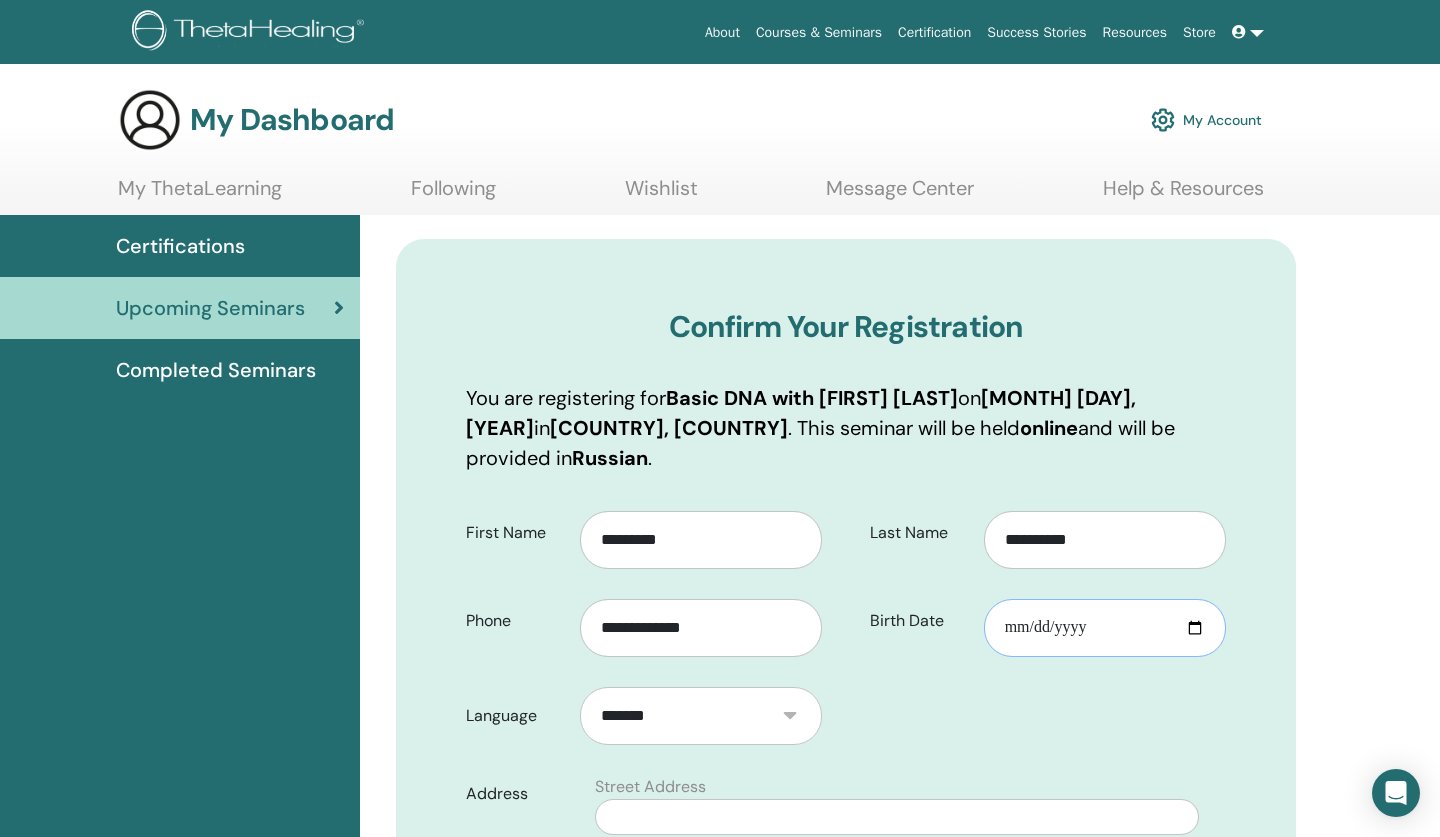 type on "**********" 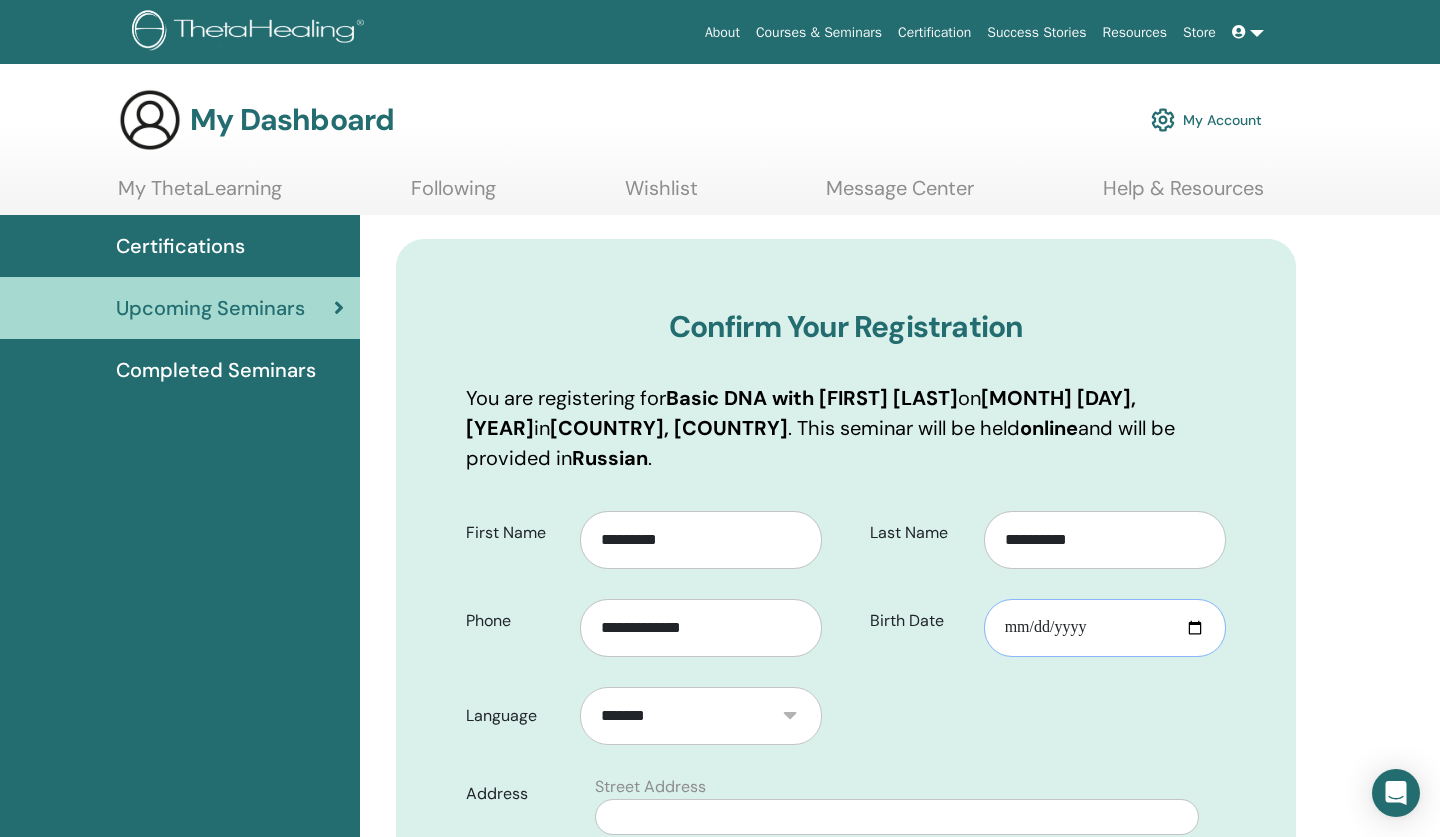 click on "**********" at bounding box center (1105, 628) 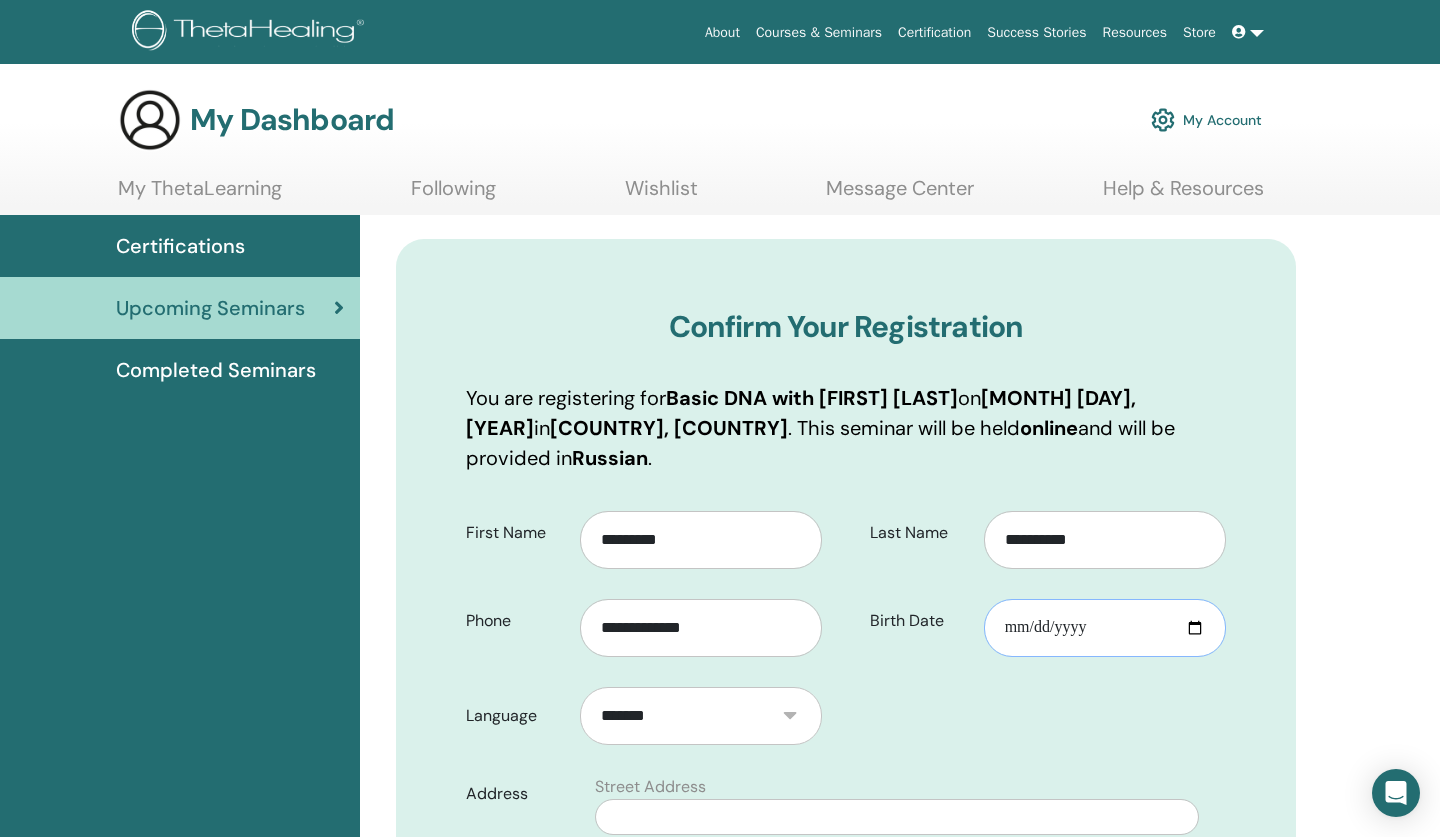 type on "**********" 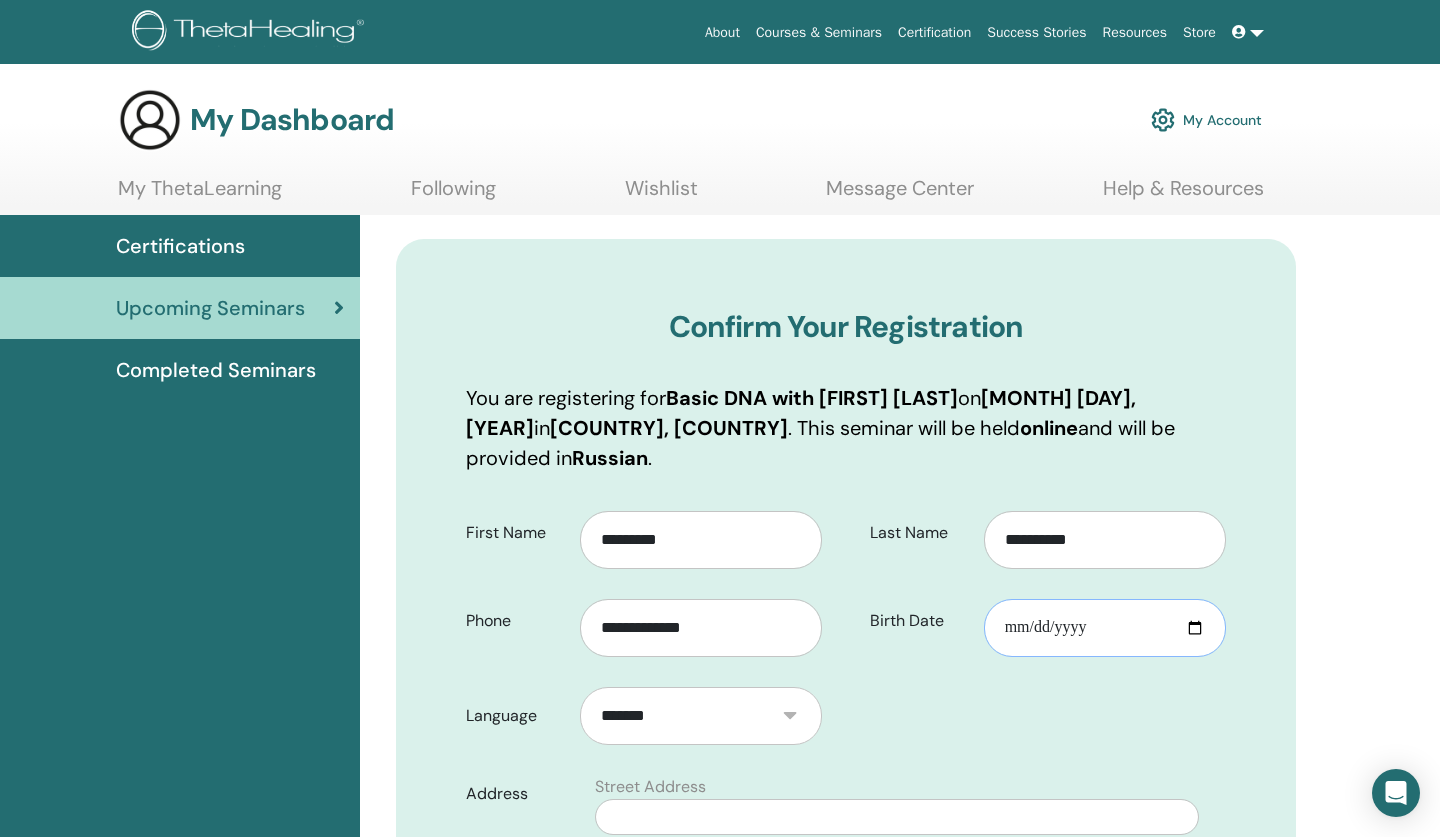 click on "**********" at bounding box center (1105, 628) 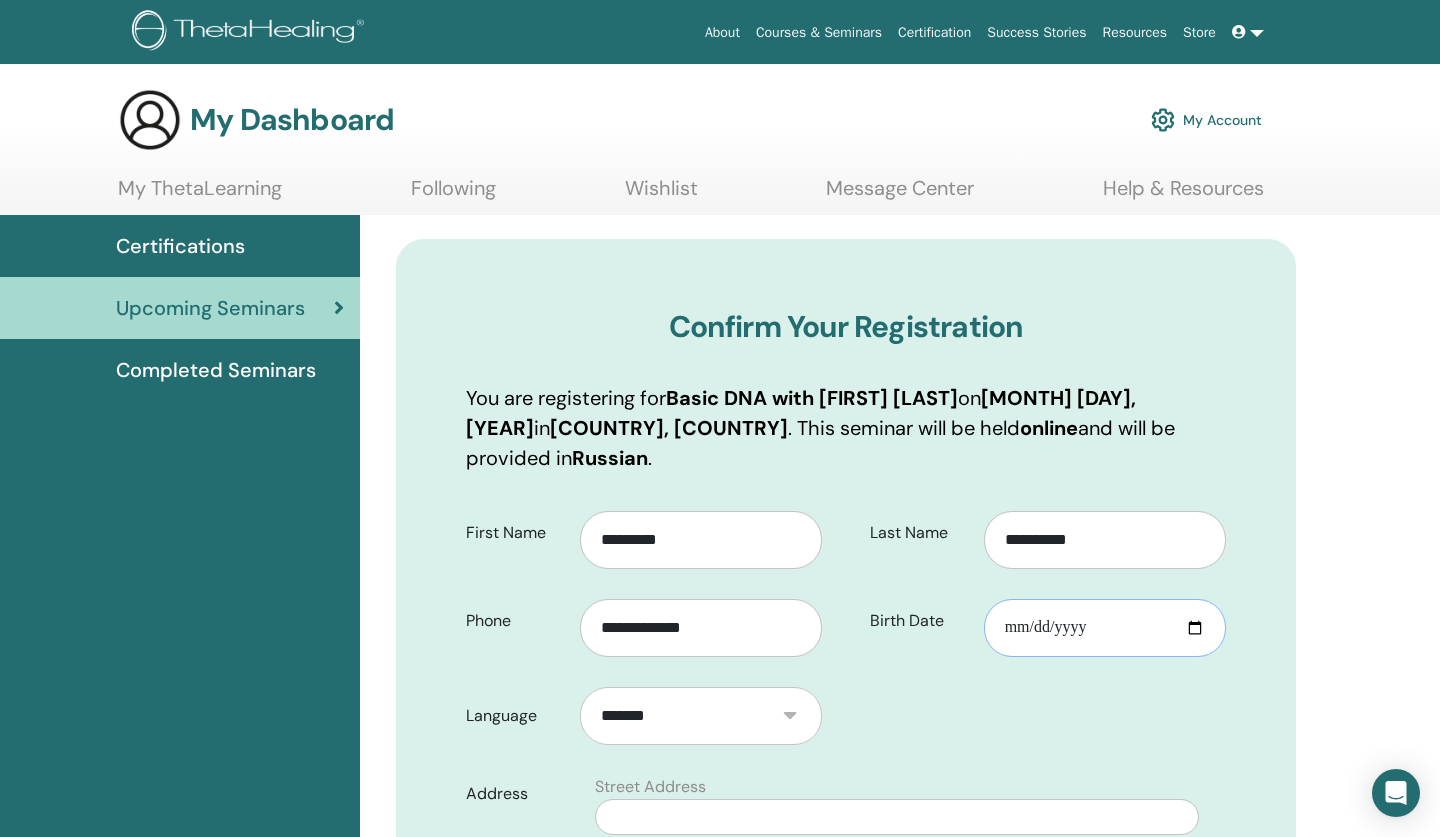 type on "**********" 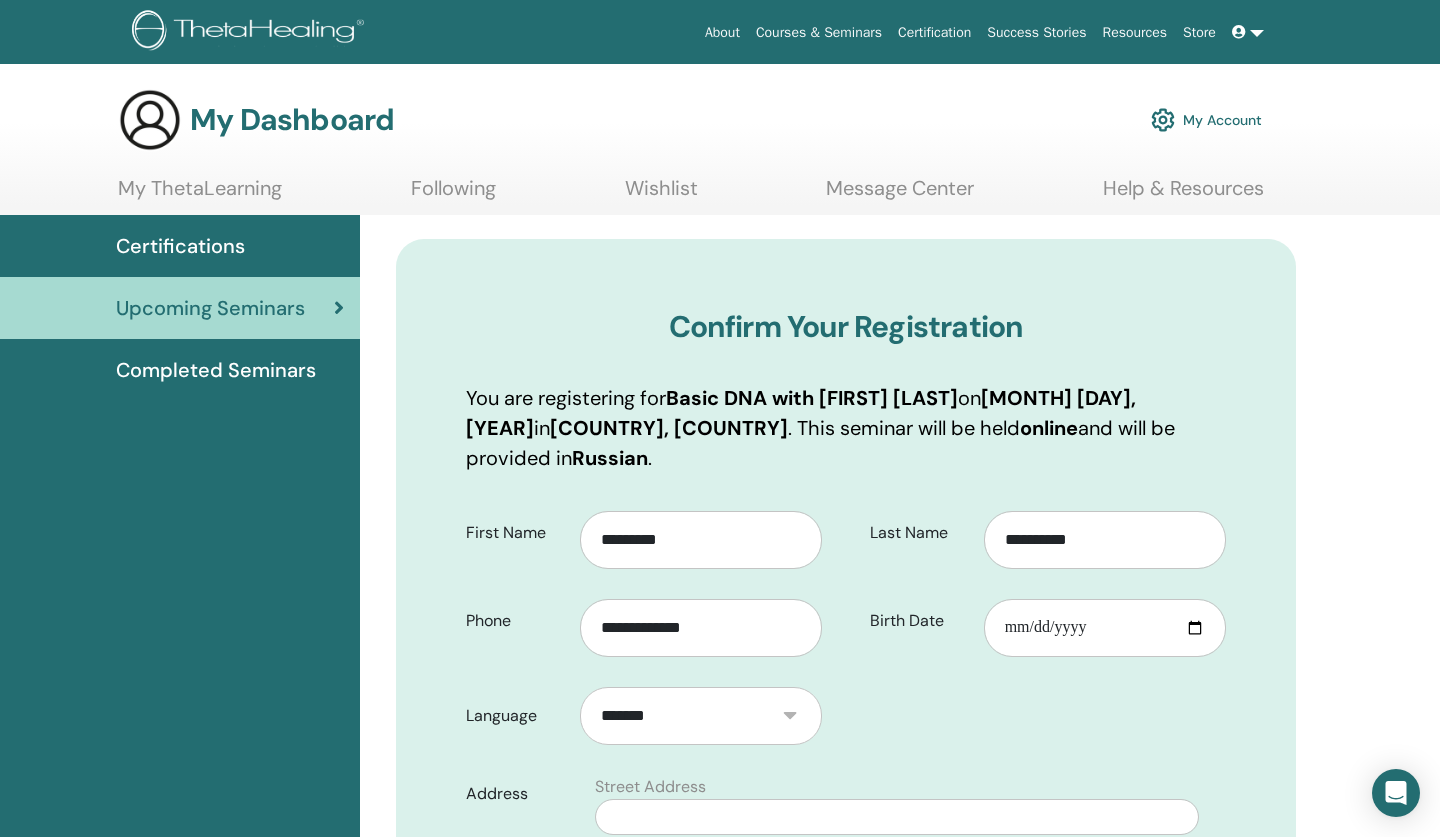 click on "First Name
[LAST]
Phone
[PHONE]
Last Name
[LAST]
Birth Date
Language
[LANGUAGE]
Address" at bounding box center (846, 931) 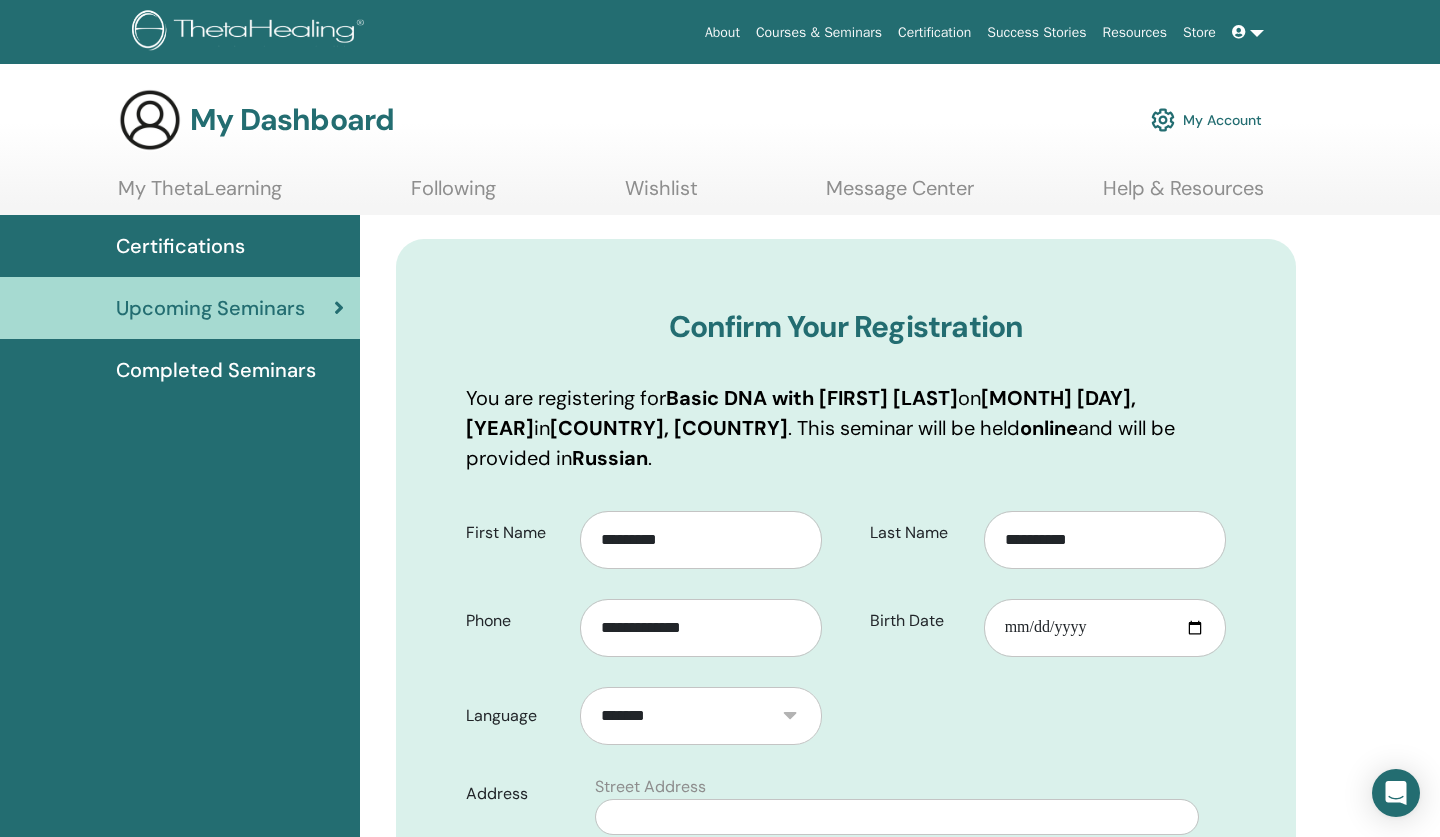 click on "First Name
[LAST]
Phone
[PHONE]
Last Name
[LAST]
Birth Date
Language
[LANGUAGE]
Address" at bounding box center (846, 931) 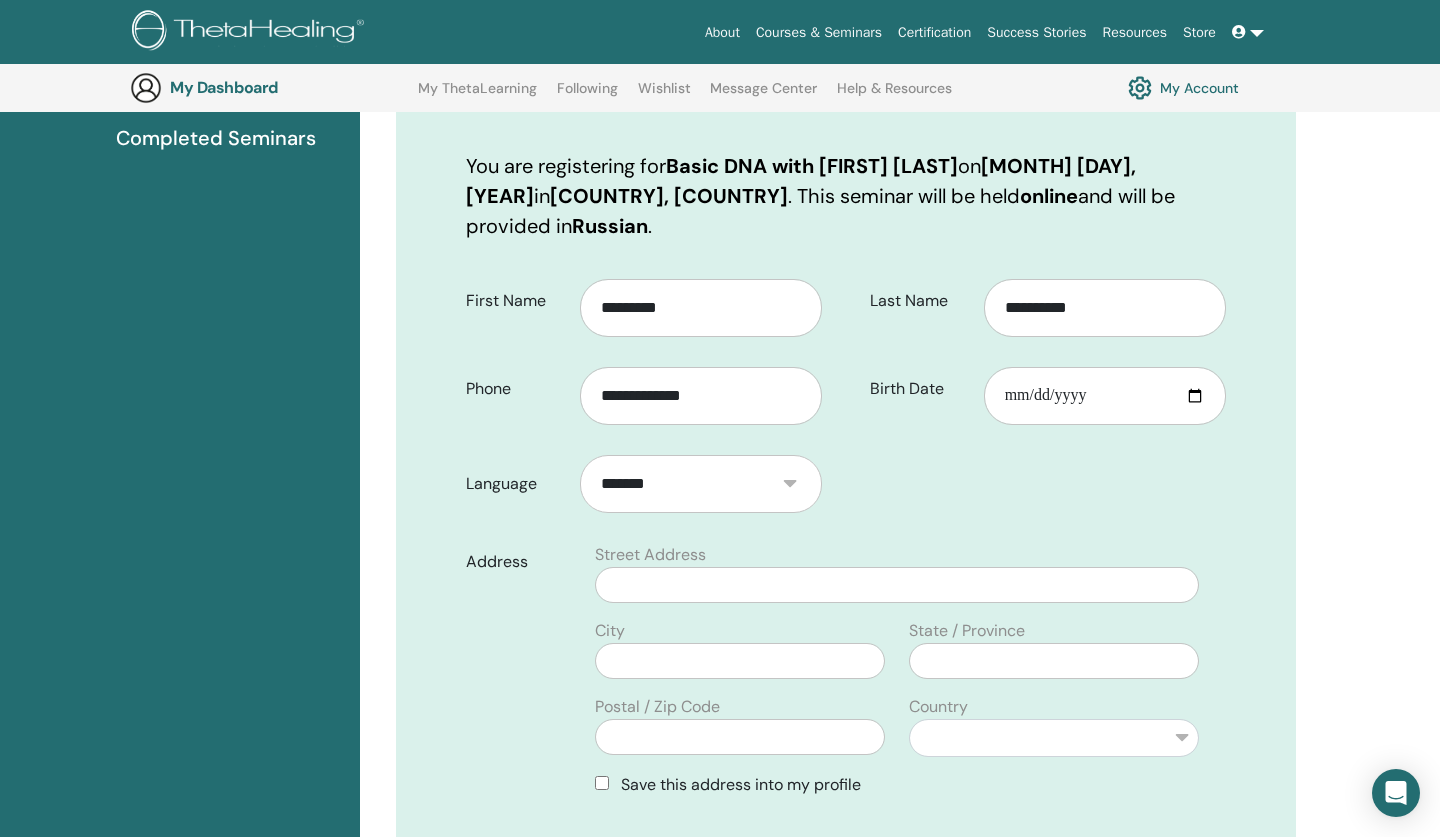 scroll, scrollTop: 320, scrollLeft: 0, axis: vertical 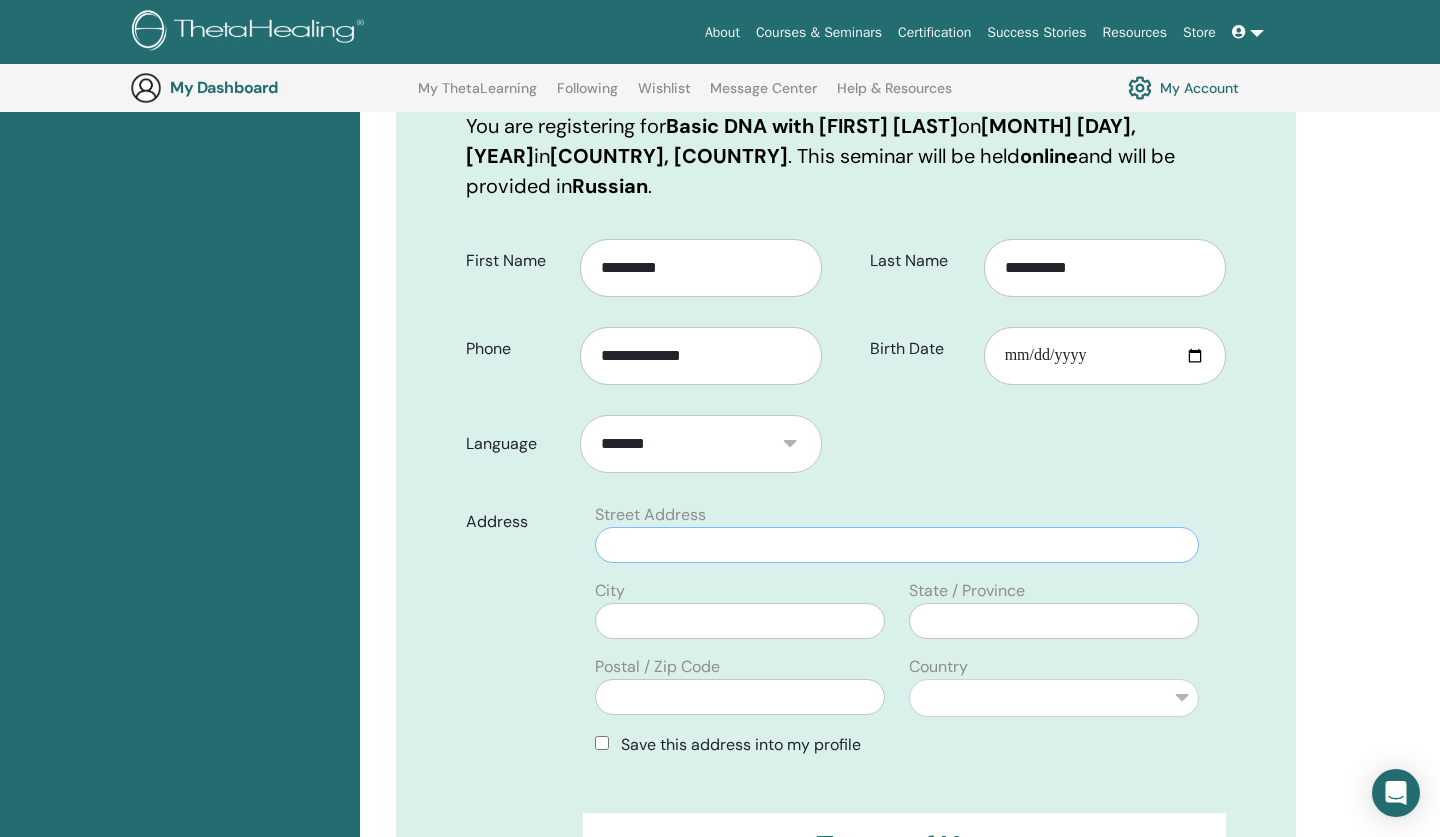 click at bounding box center [897, 545] 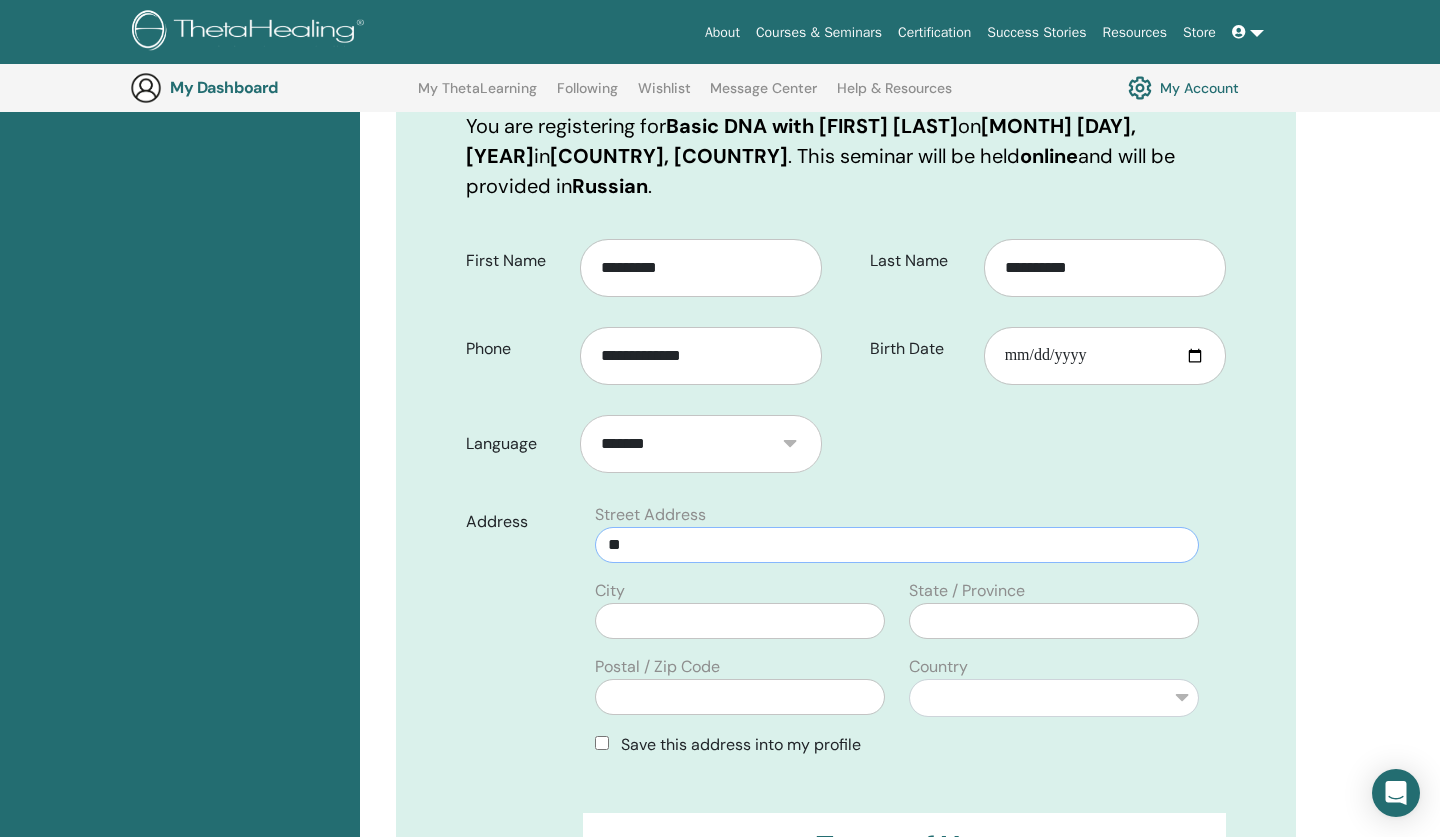 type on "*" 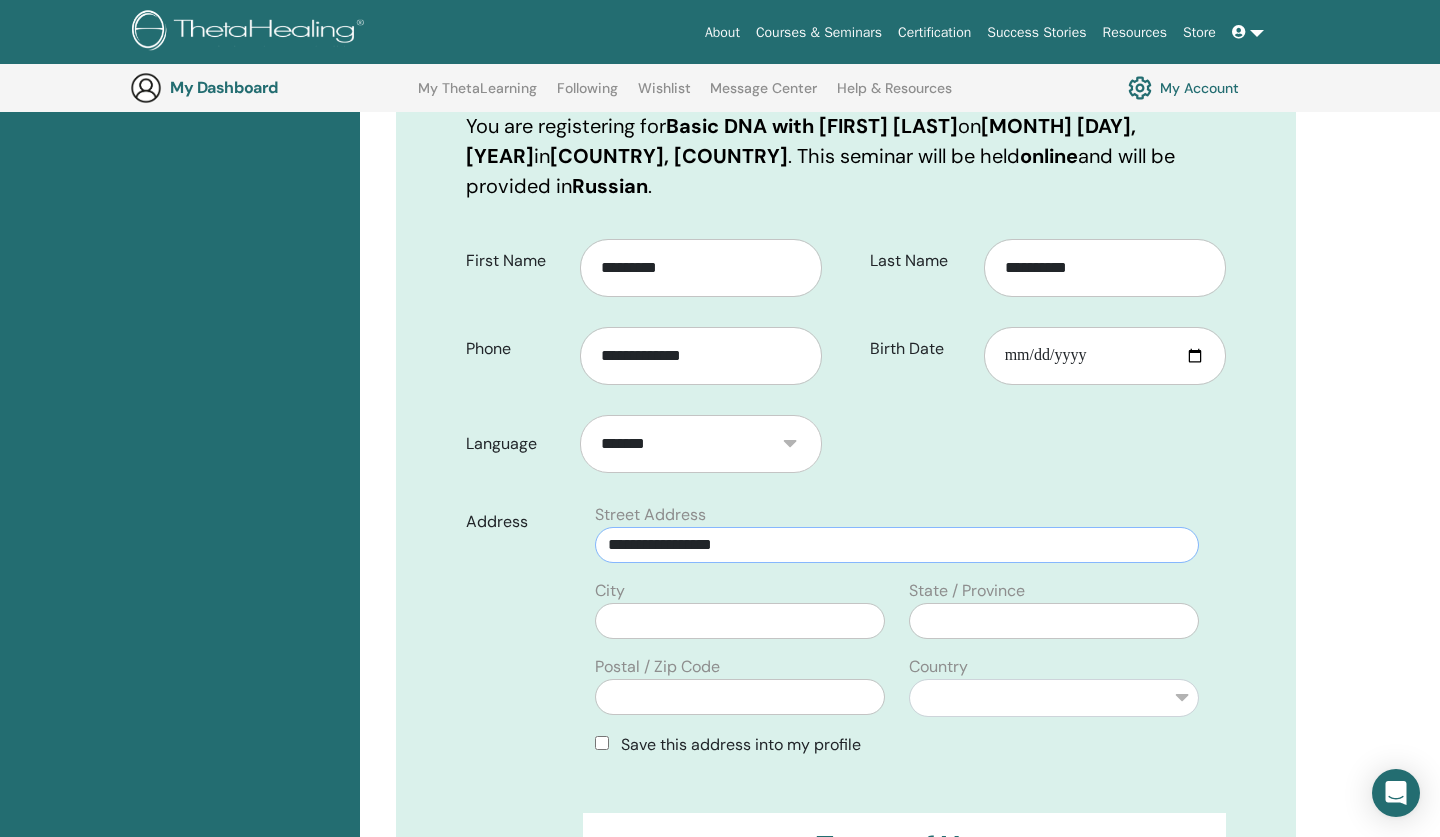 type on "**********" 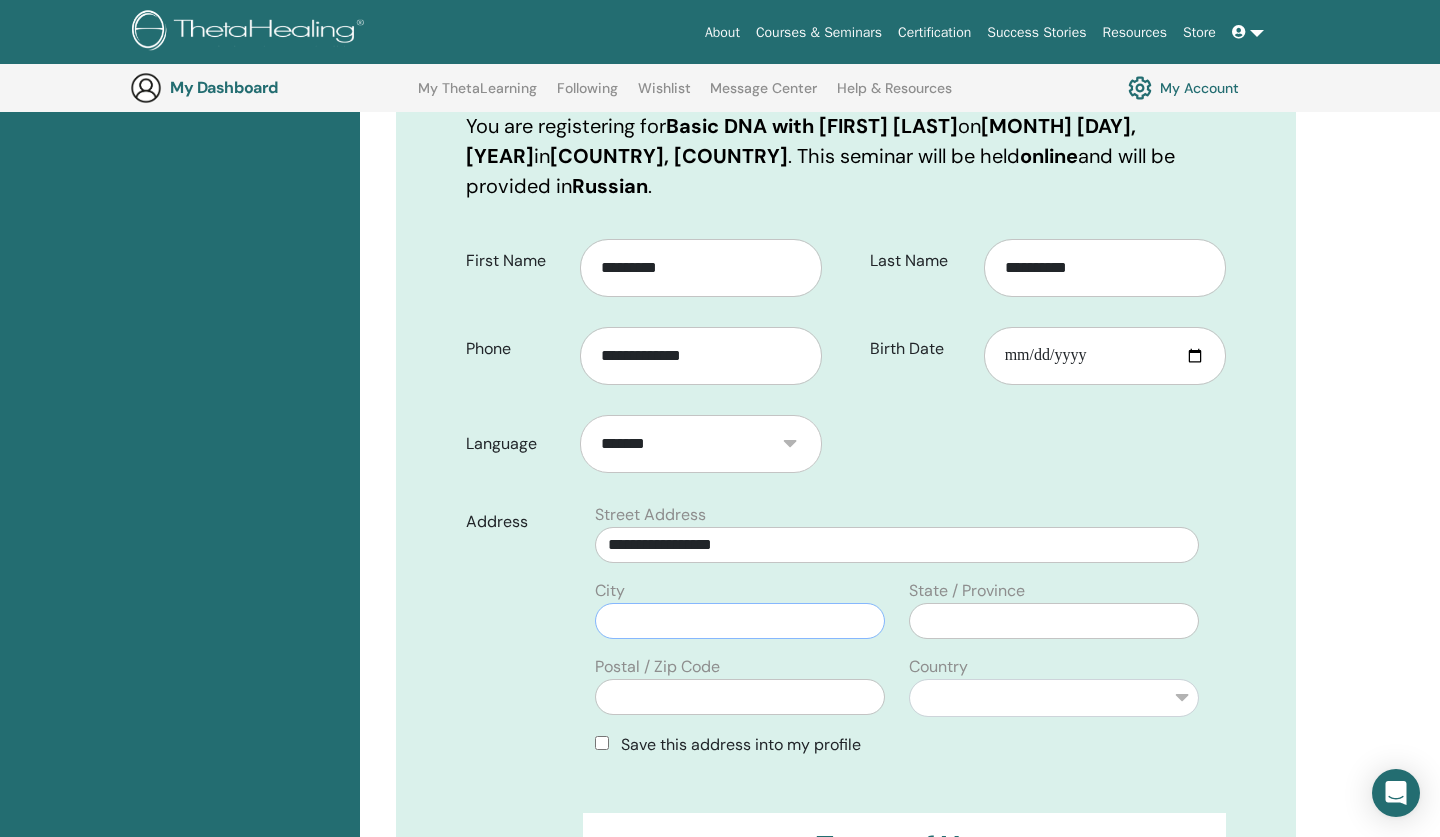 click at bounding box center (740, 621) 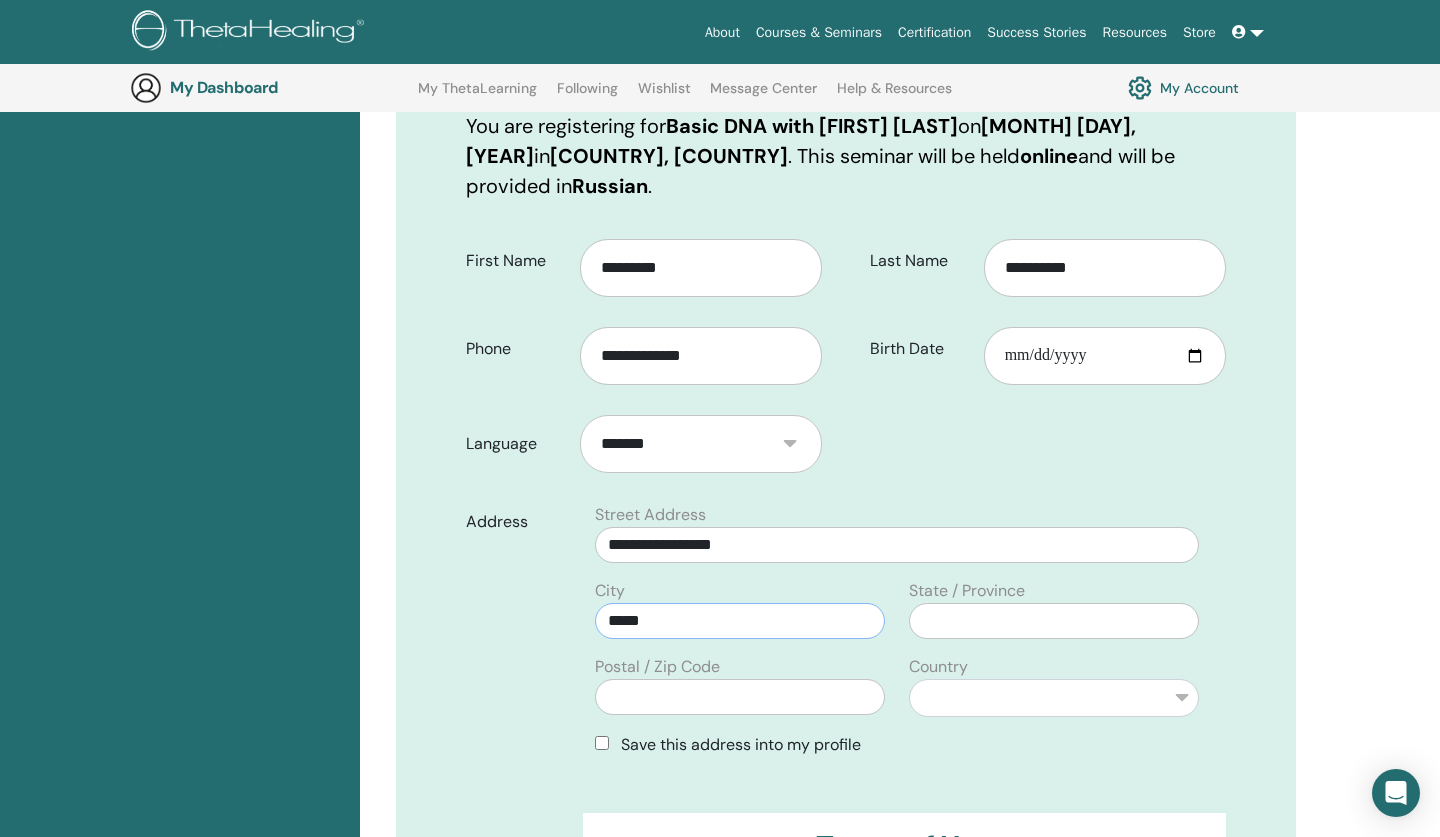 type on "****" 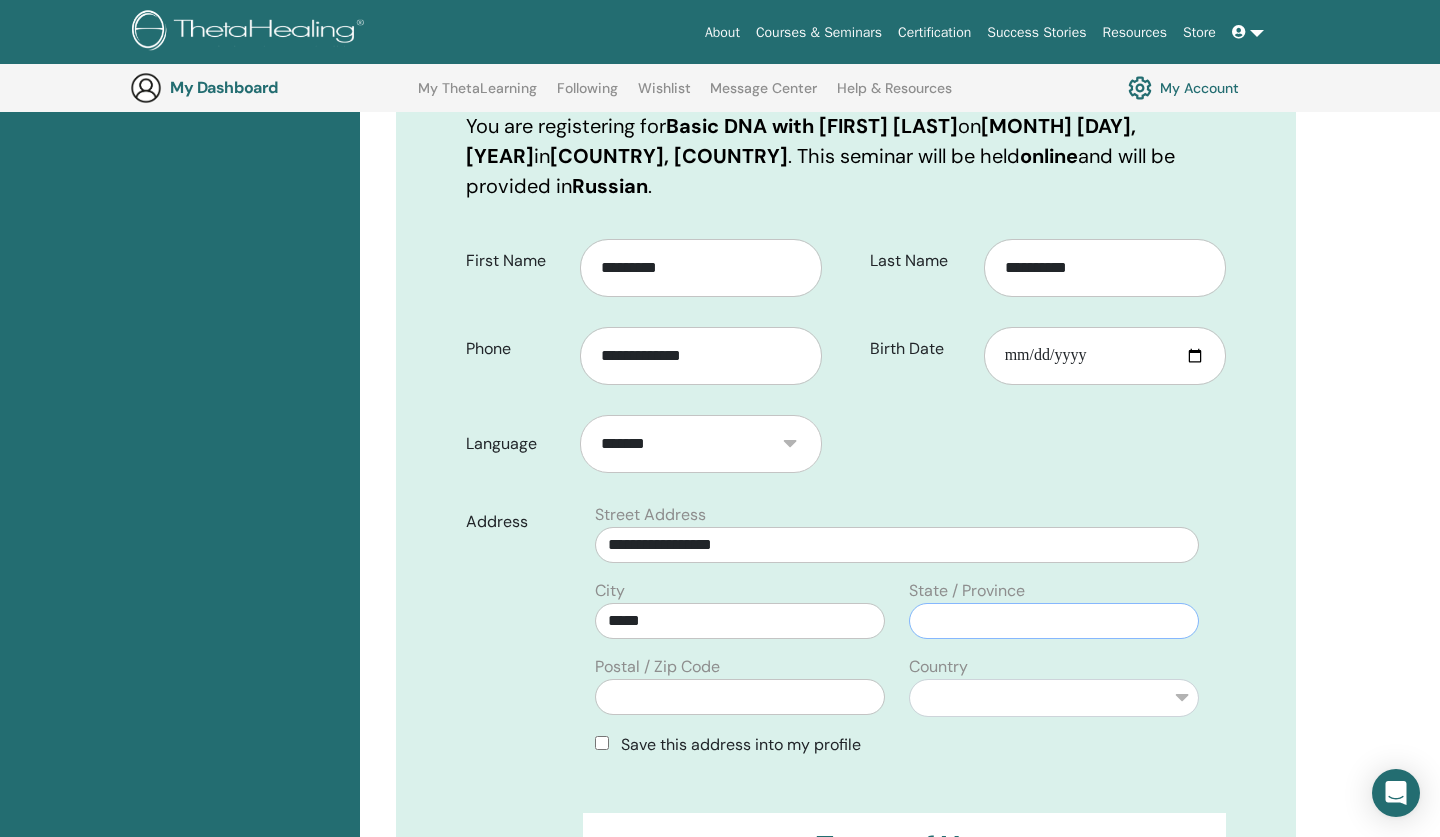 click at bounding box center (1054, 621) 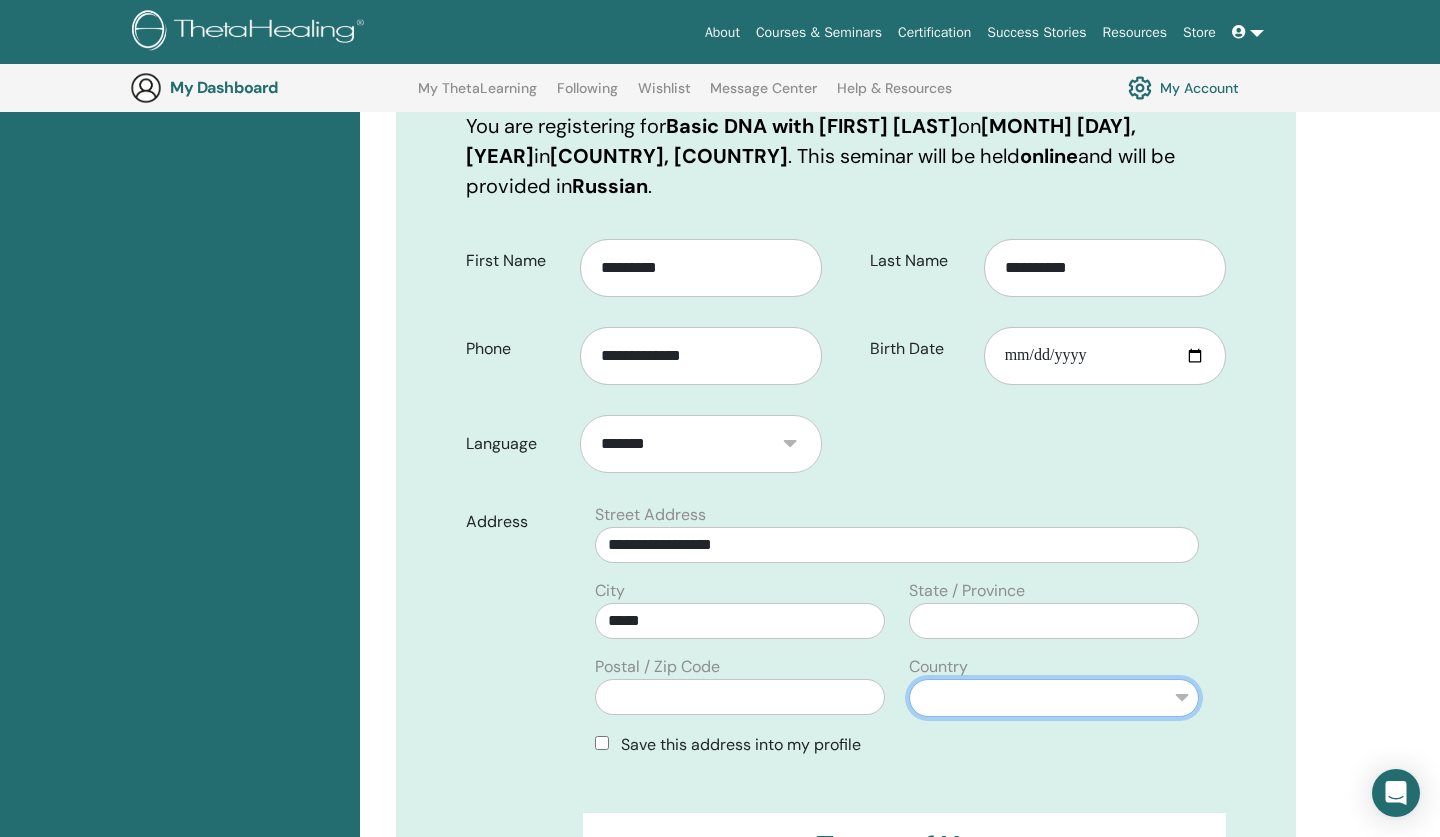 click on "**********" at bounding box center [1054, 698] 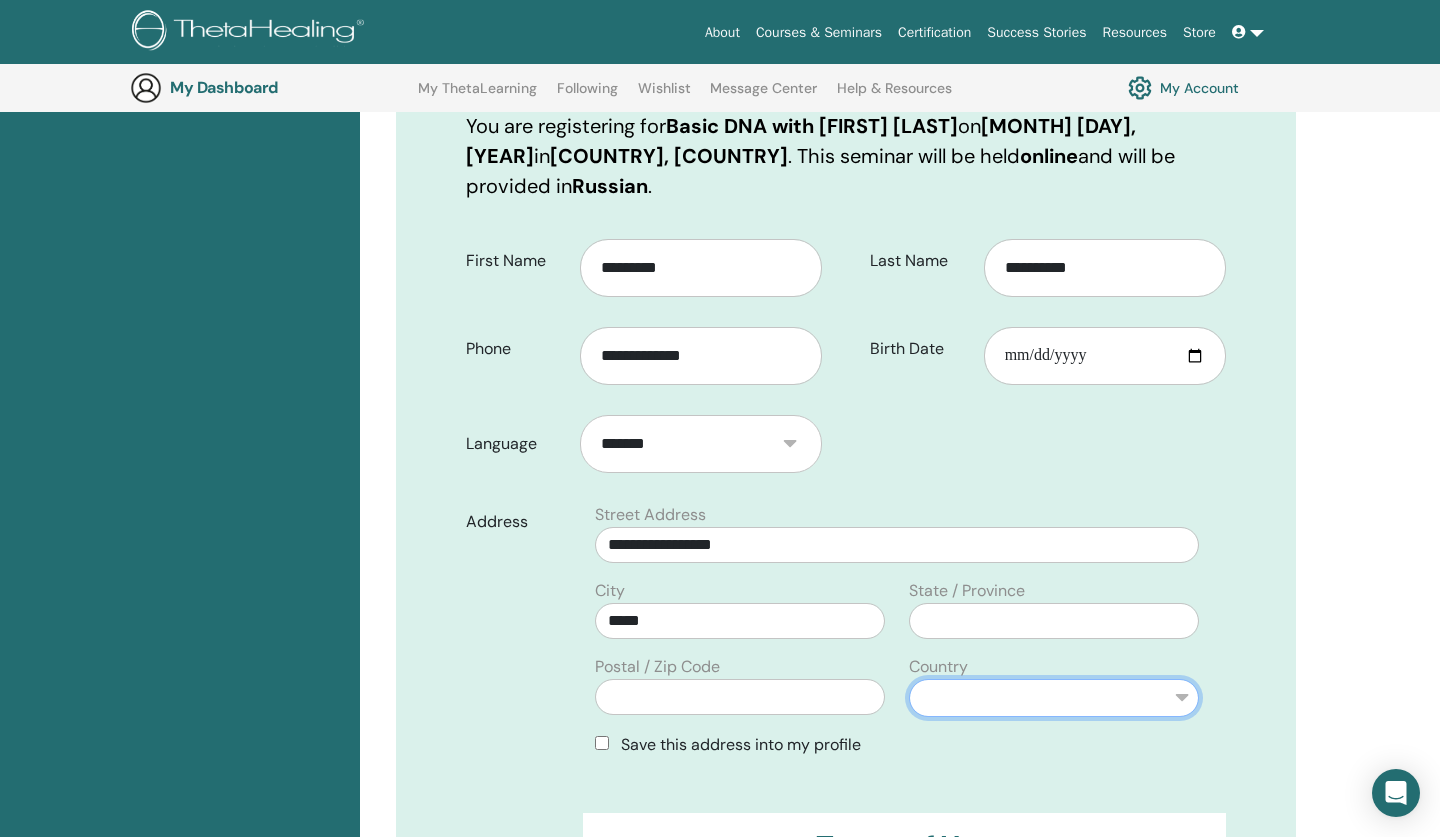 select on "***" 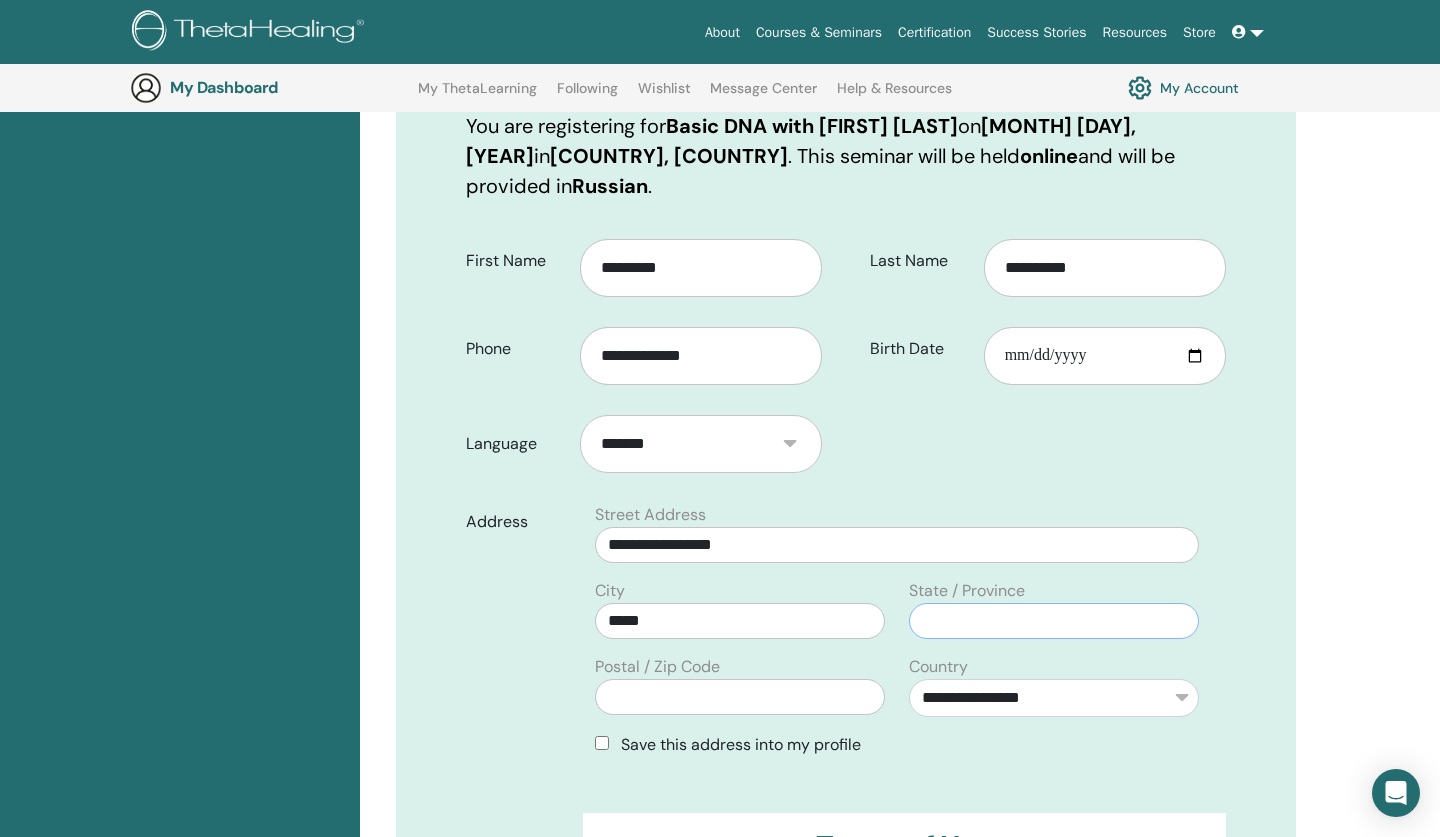 click at bounding box center (1054, 621) 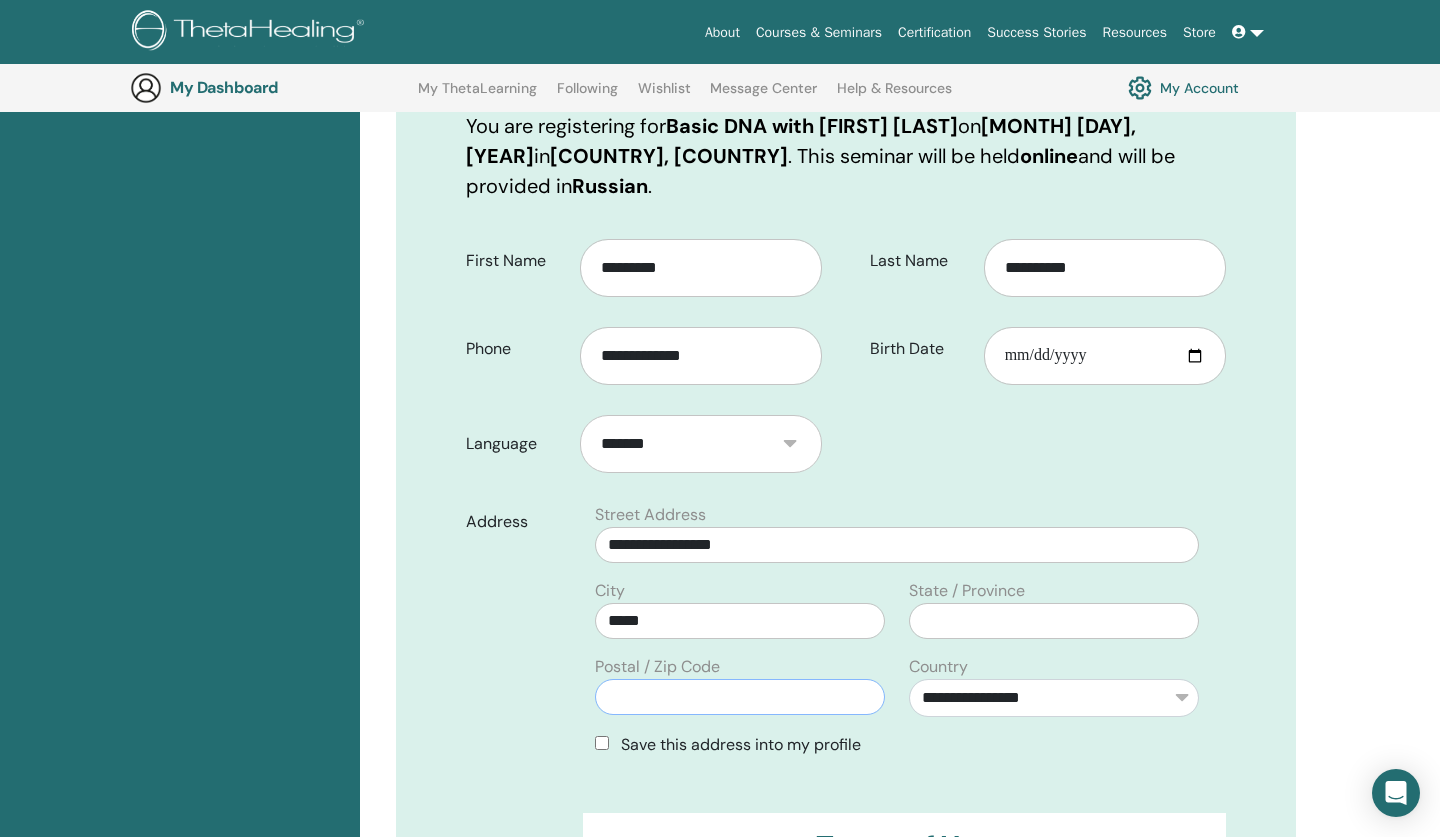 click at bounding box center (740, 697) 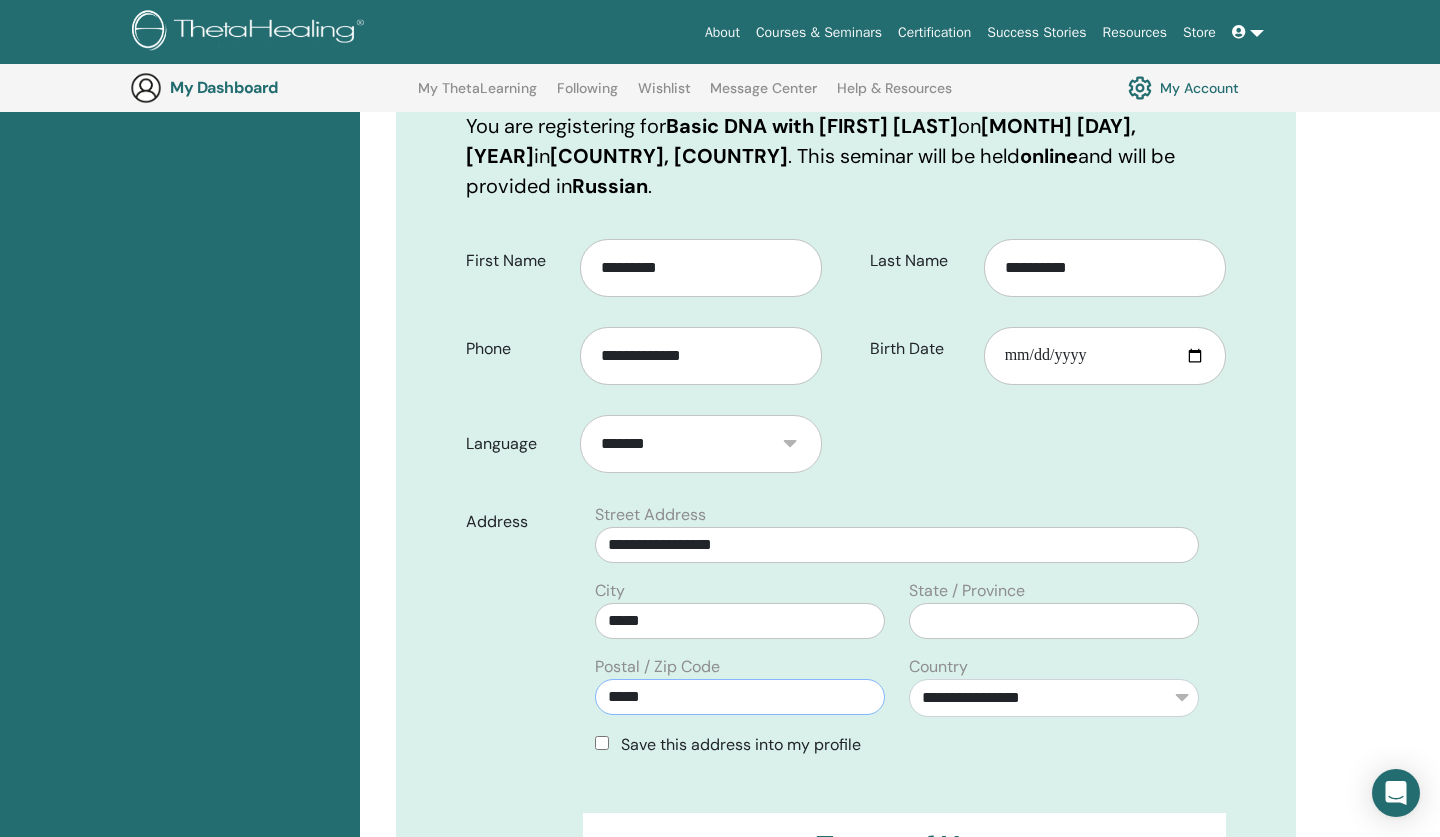 type on "*****" 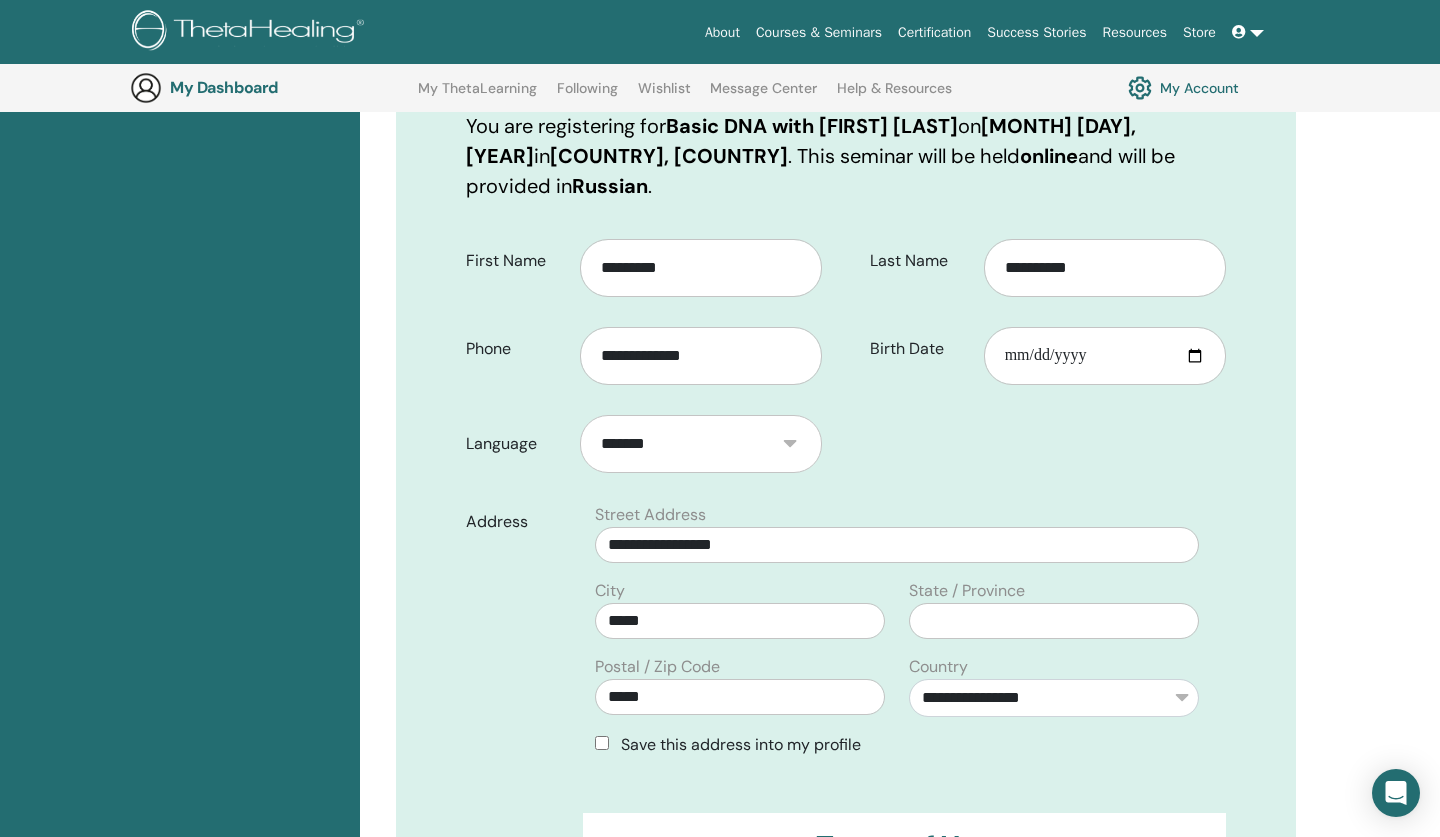 click on "Save this address into my profile" at bounding box center (741, 744) 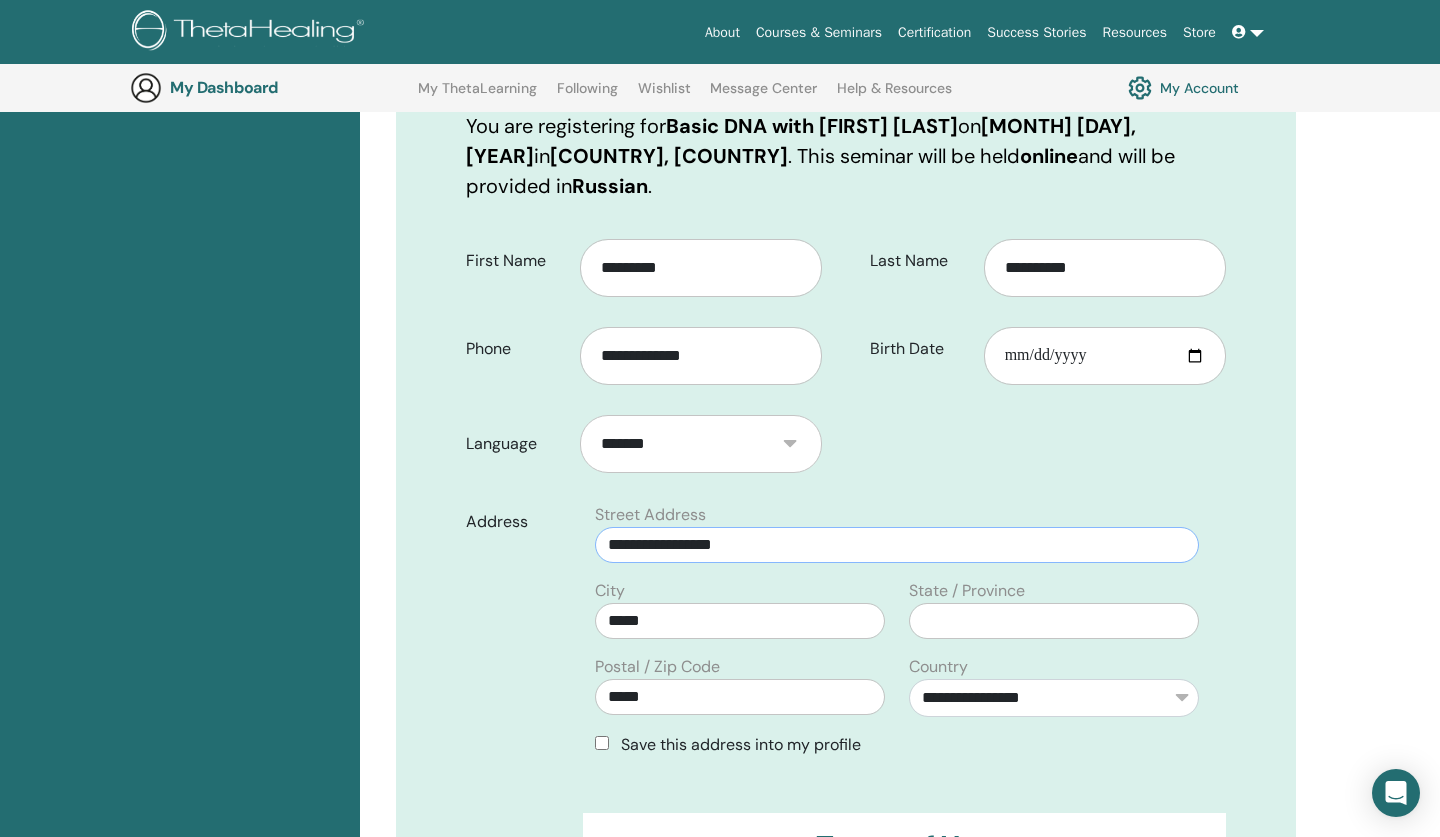 click on "**********" at bounding box center [897, 545] 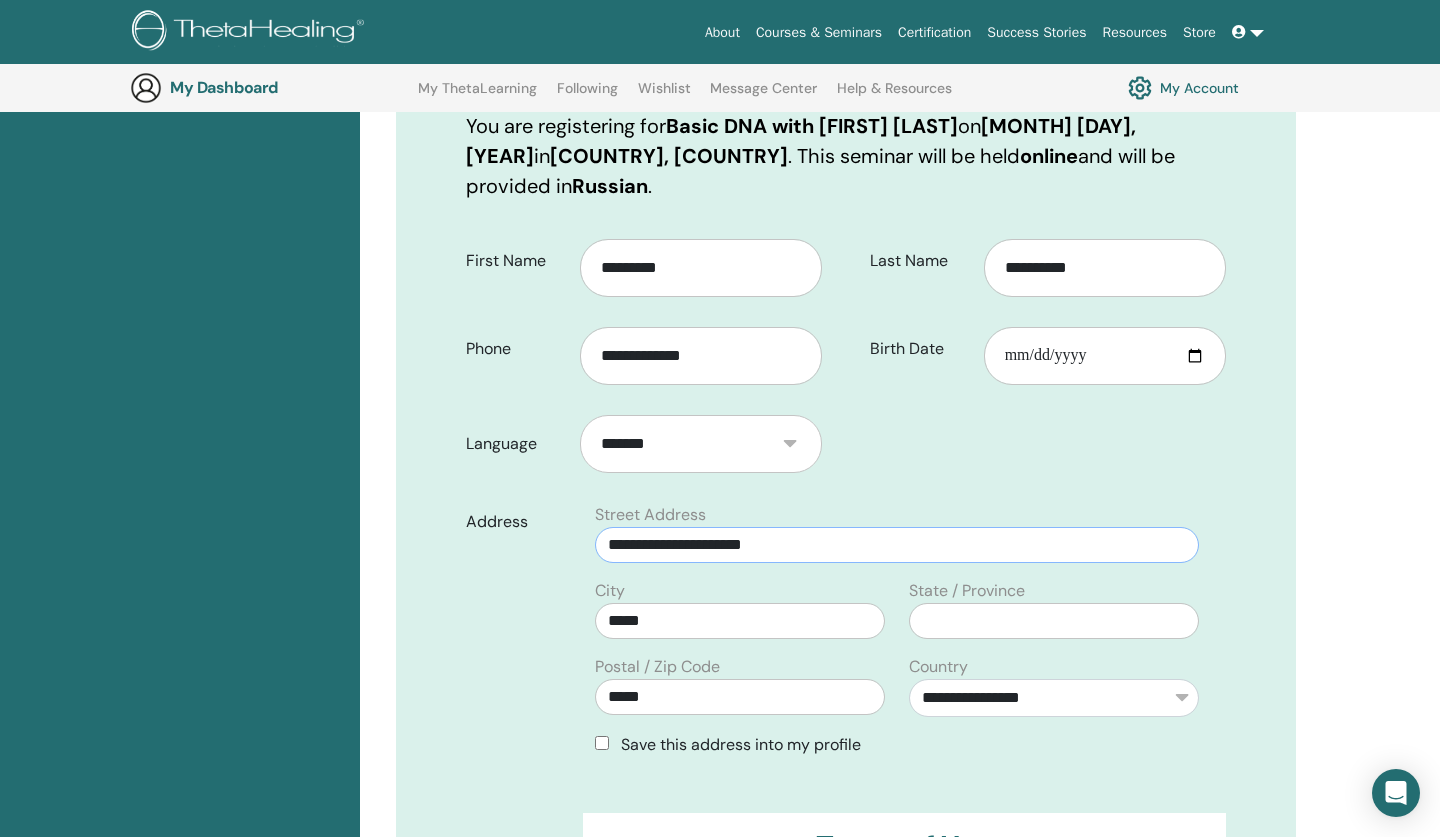 type on "**********" 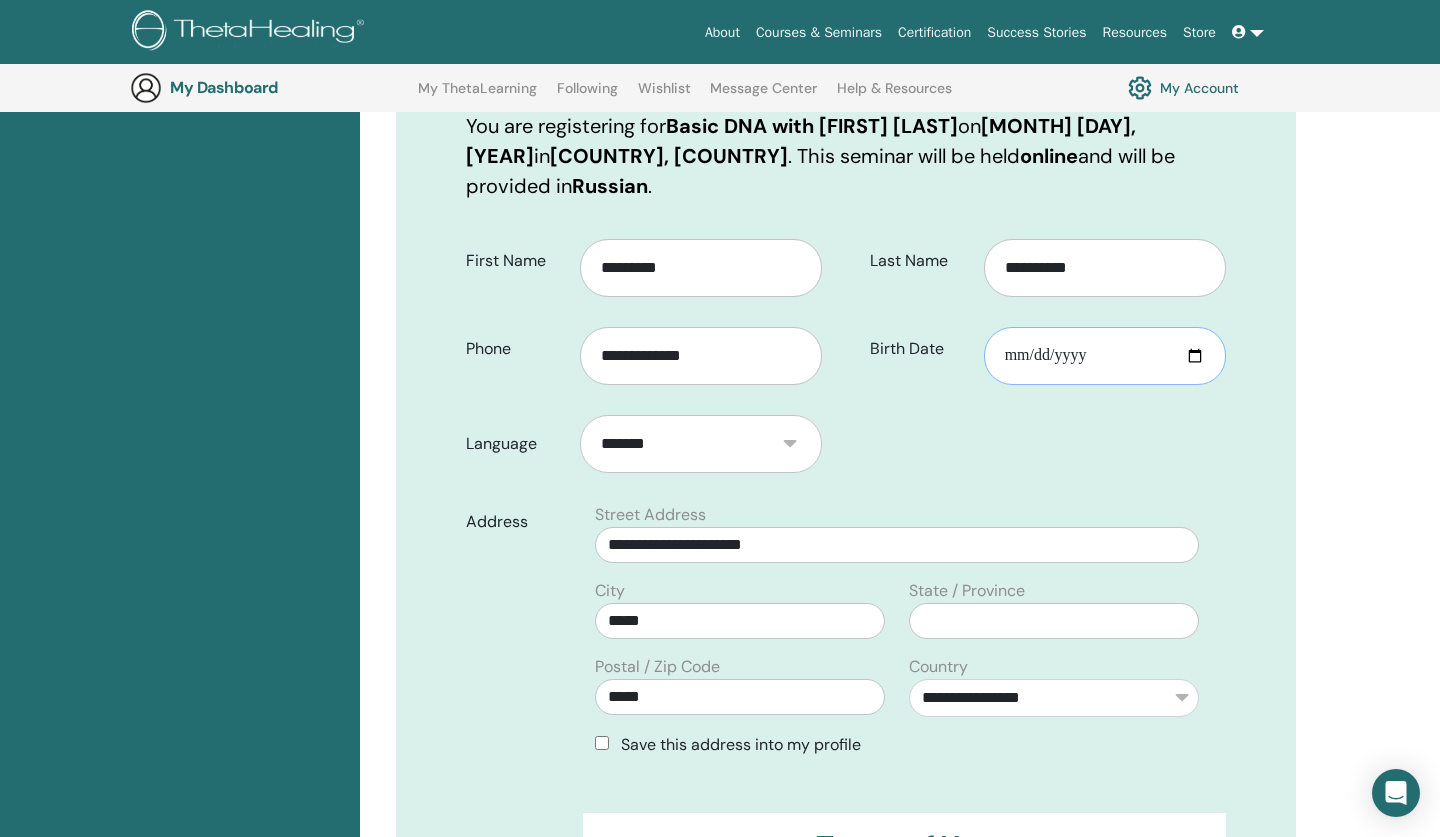 click on "Birth Date" at bounding box center (1105, 356) 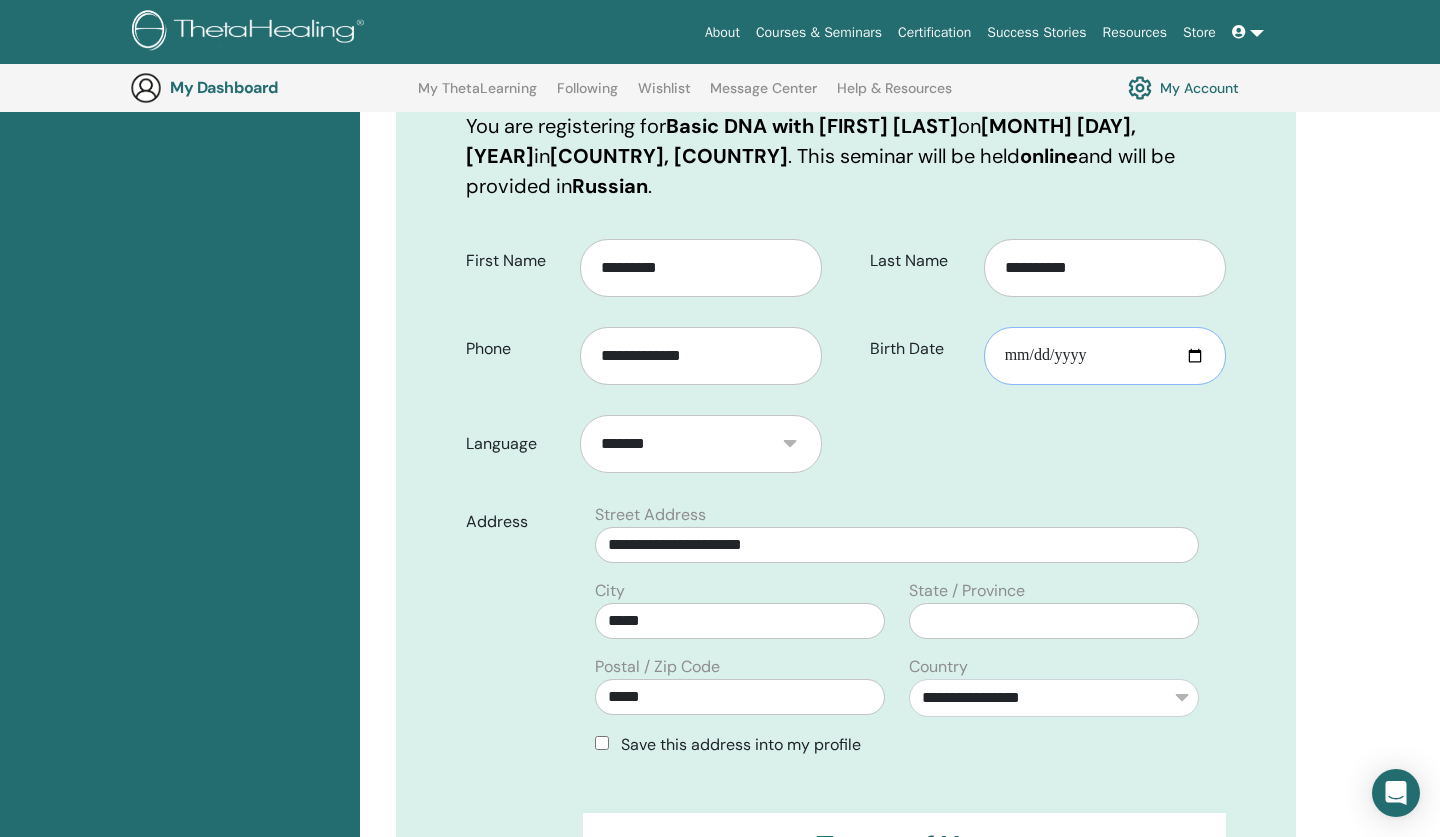 click on "Birth Date" at bounding box center (1105, 356) 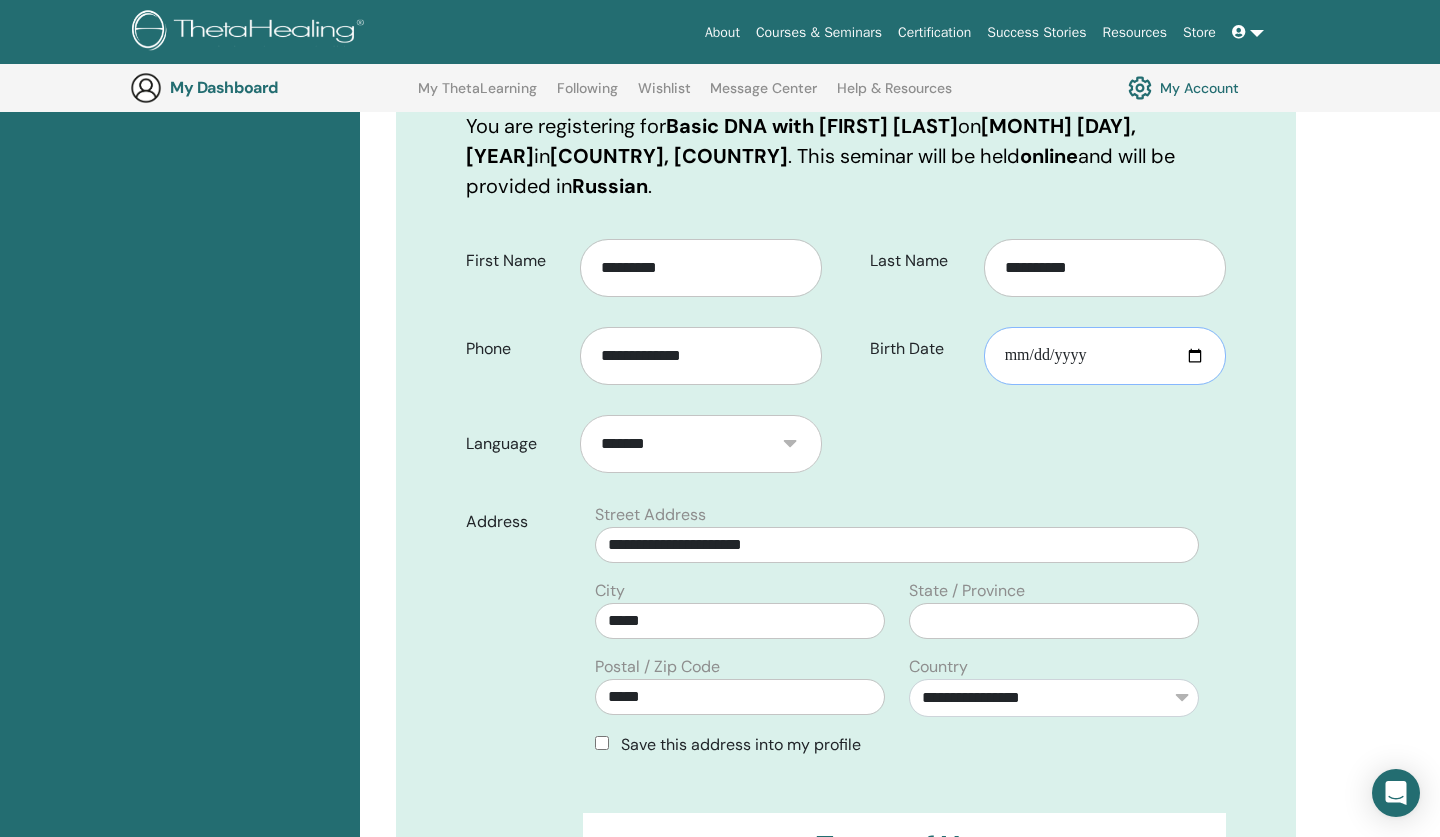 type on "**********" 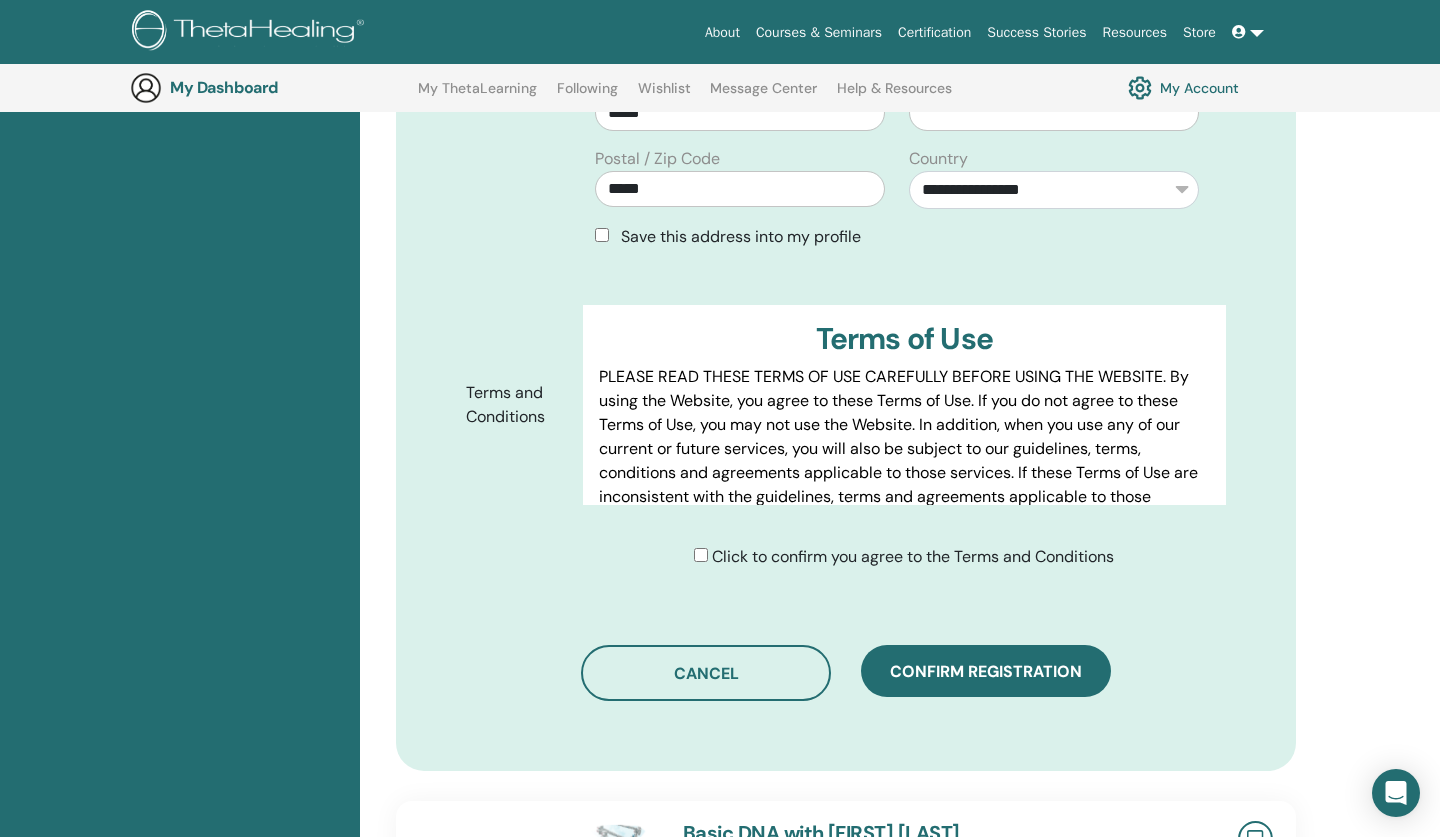 scroll, scrollTop: 821, scrollLeft: 0, axis: vertical 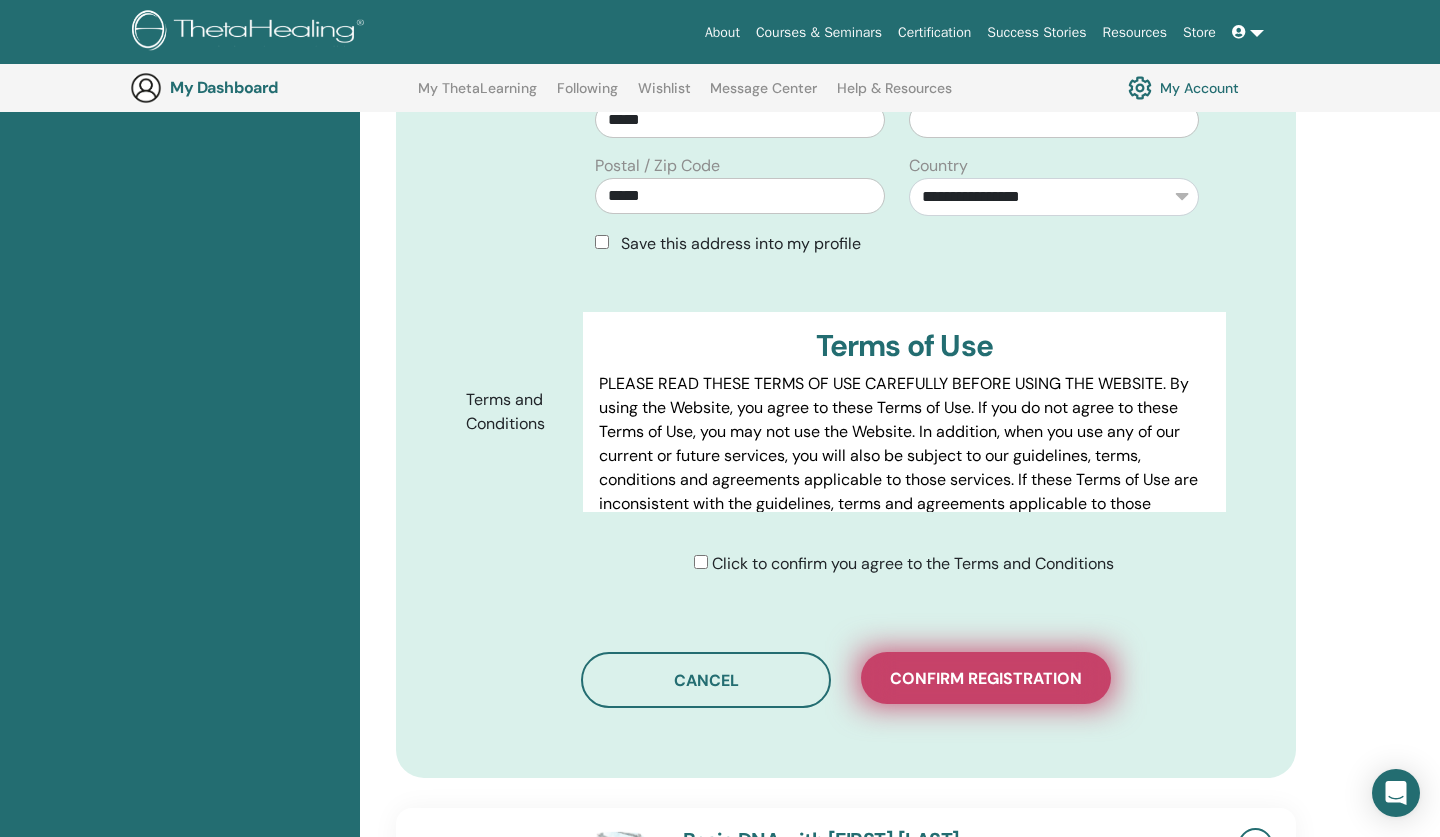 click on "Confirm registration" at bounding box center (986, 678) 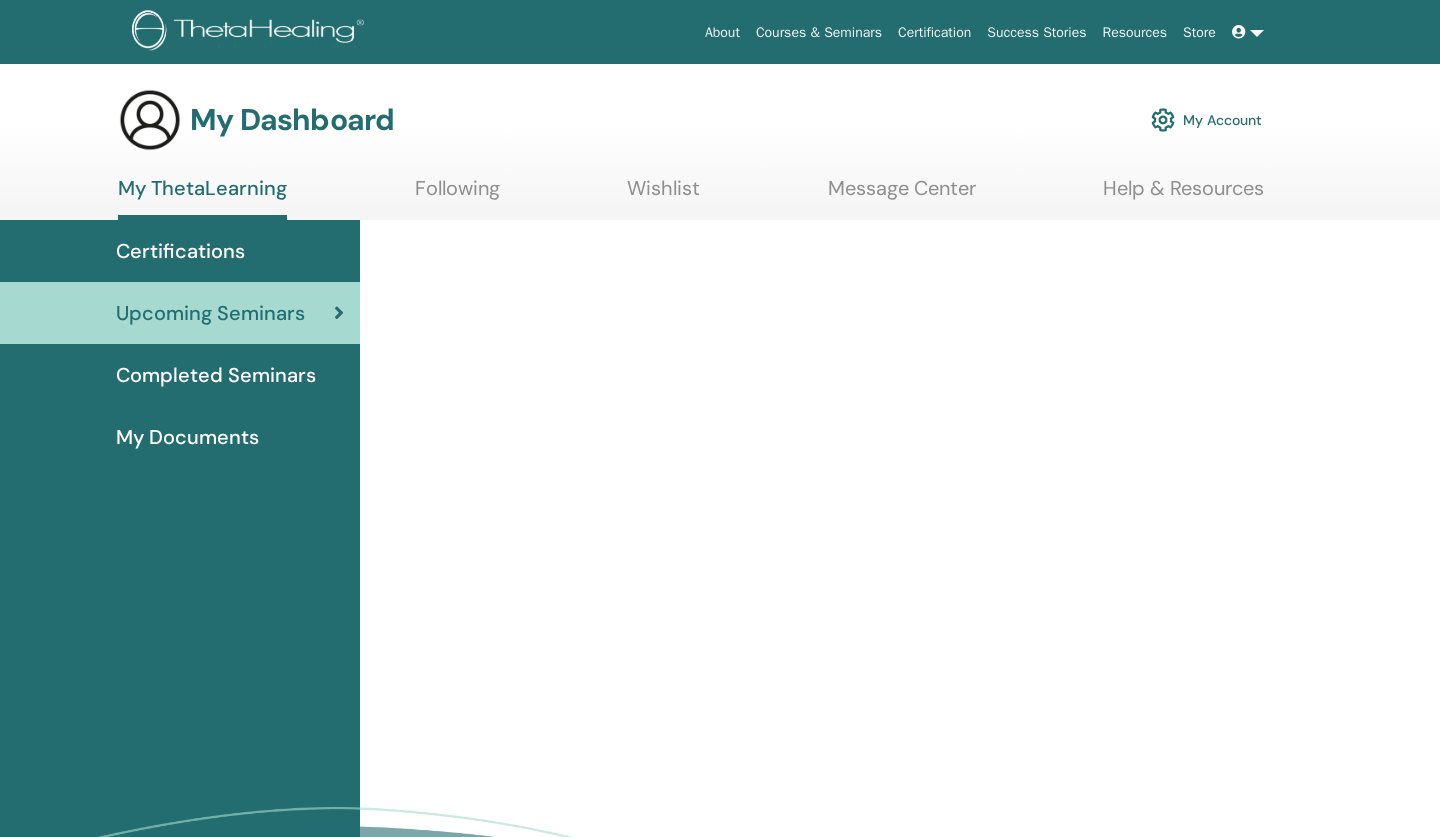 scroll, scrollTop: 0, scrollLeft: 0, axis: both 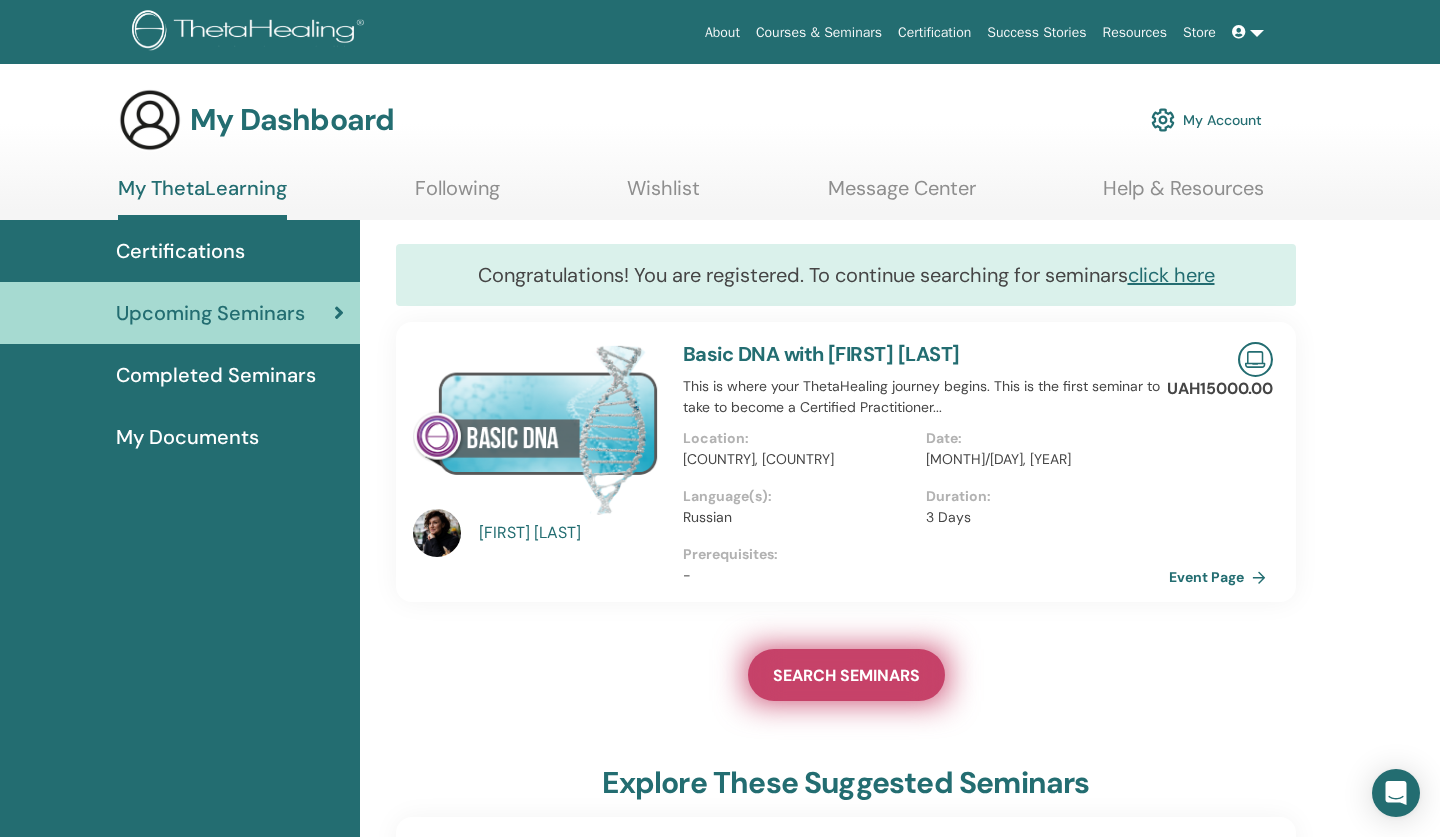 click on "SEARCH SEMINARS" at bounding box center [846, 675] 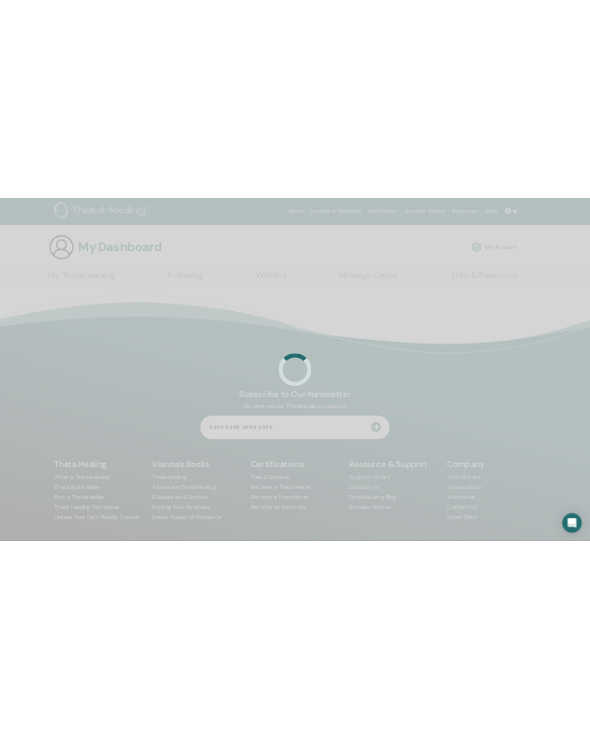 scroll, scrollTop: 0, scrollLeft: 0, axis: both 